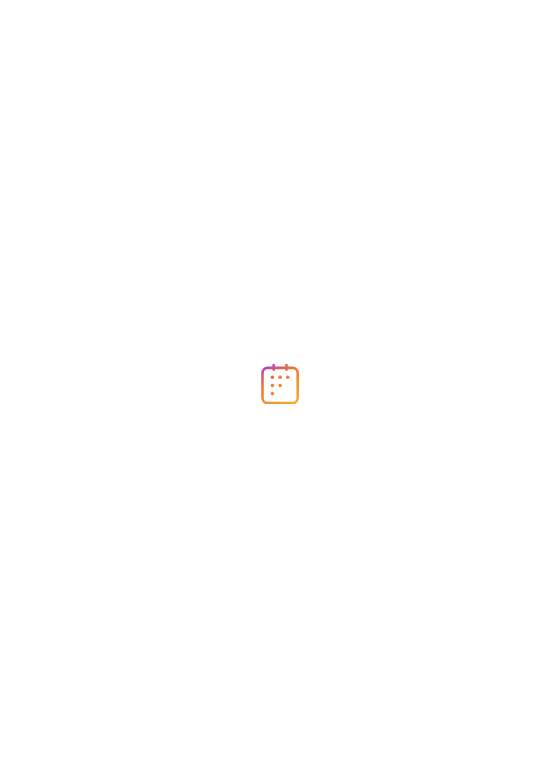 scroll, scrollTop: 0, scrollLeft: 0, axis: both 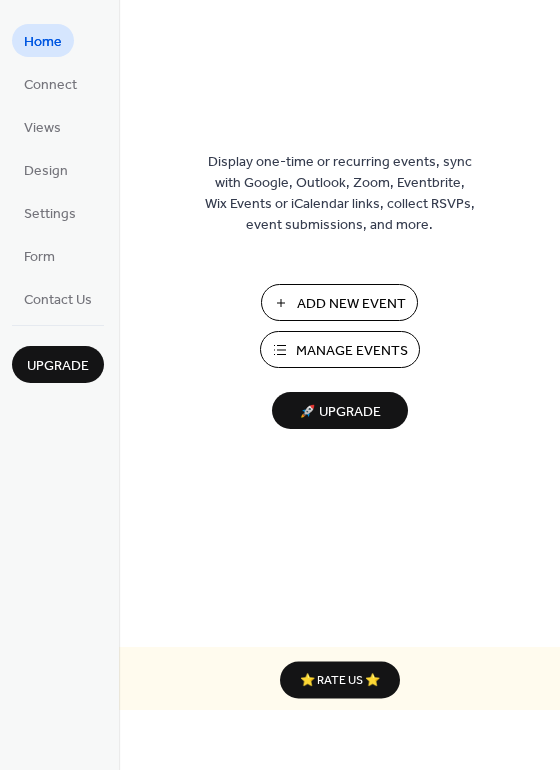 click on "Manage Events" at bounding box center (352, 351) 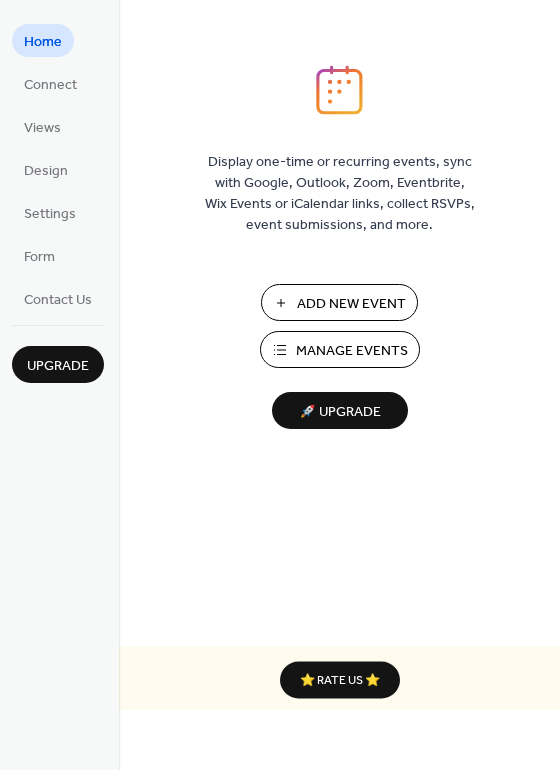 click on "Manage Events" at bounding box center [352, 351] 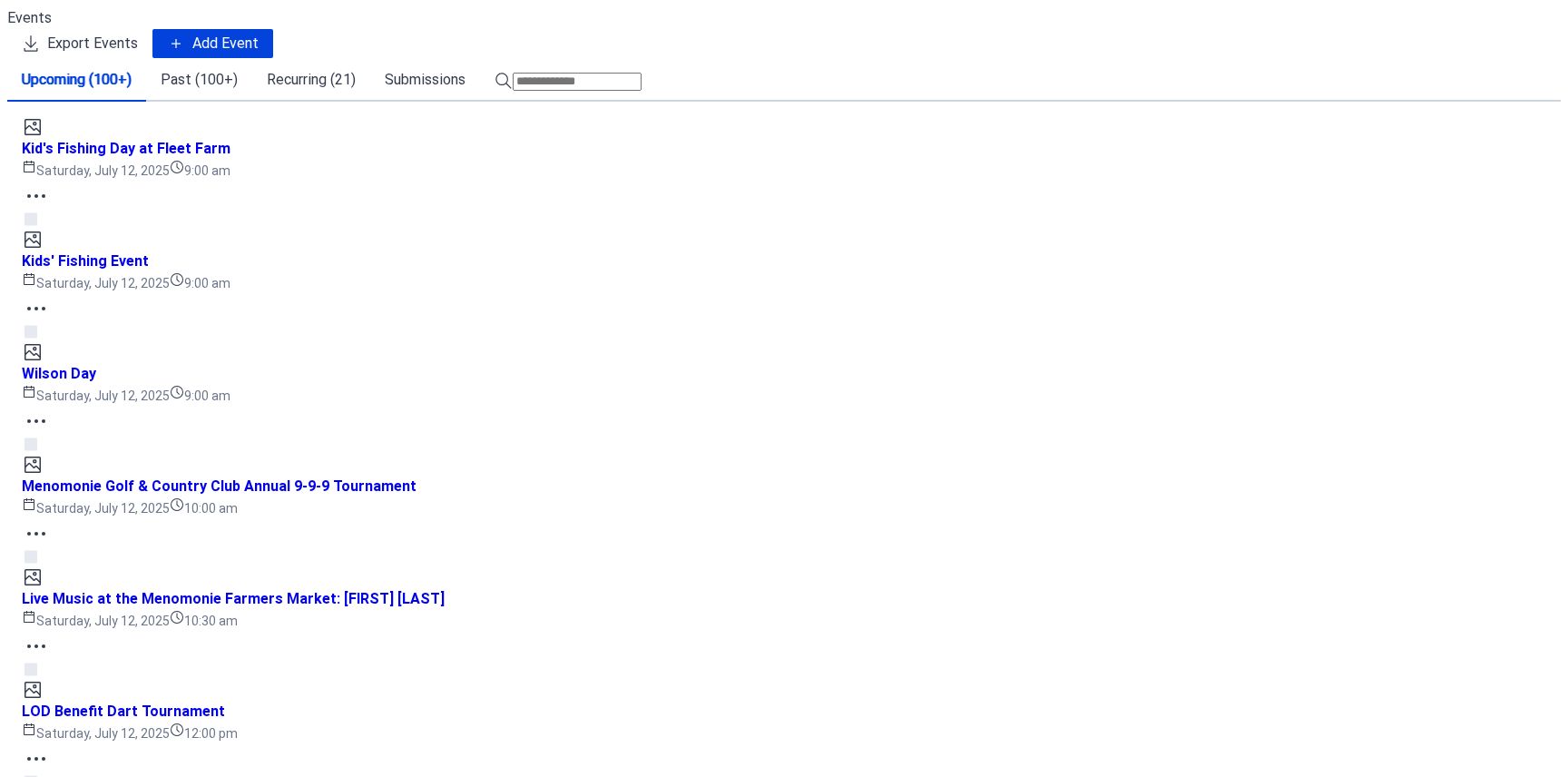 scroll, scrollTop: 0, scrollLeft: 0, axis: both 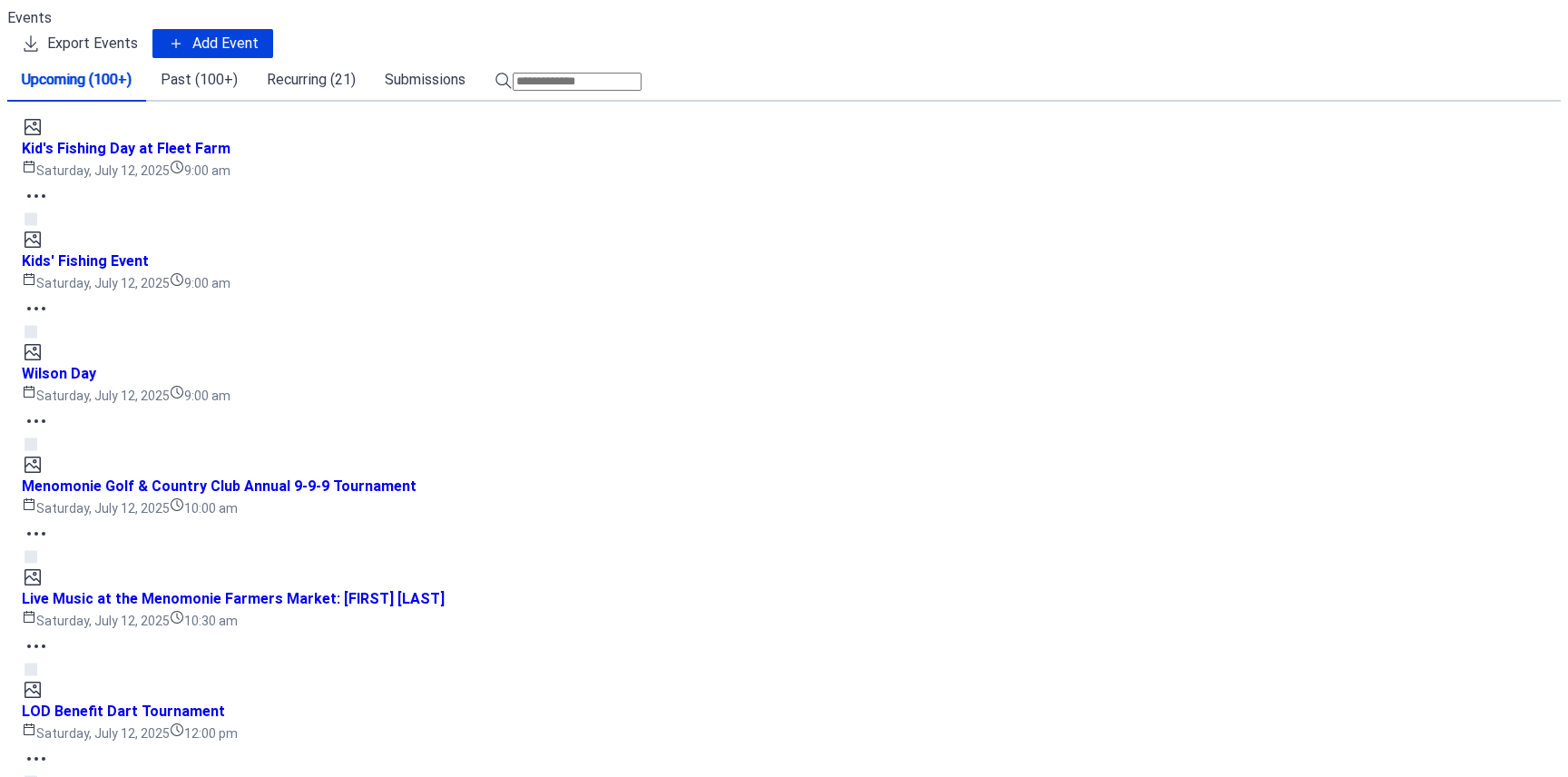 click on "Elmwood UFO Days [DAY] [MONTH] [DATE], [YEAR] [TIME]" at bounding box center (784, 6013) 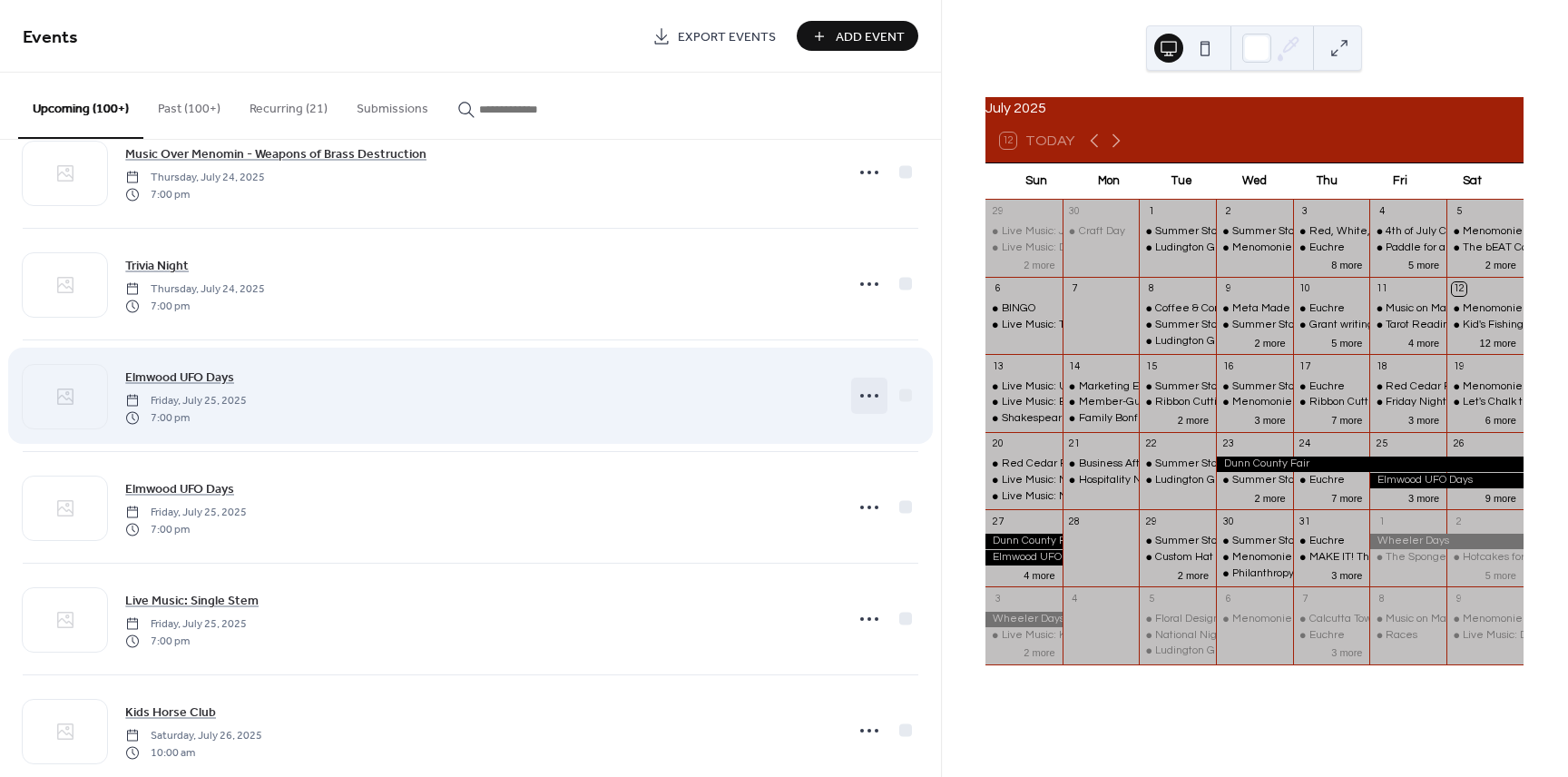 click 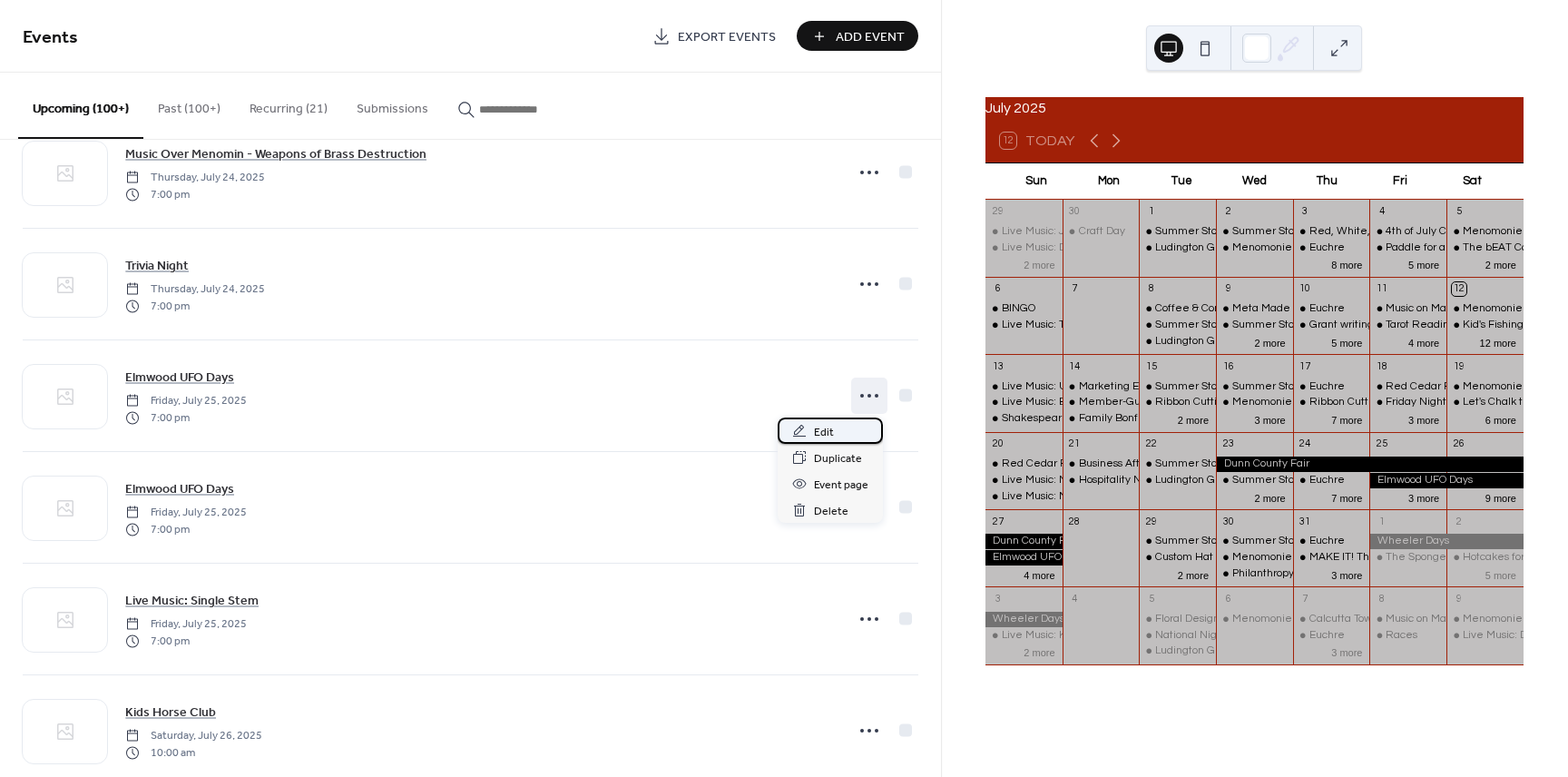 click on "Edit" at bounding box center [830, 430] 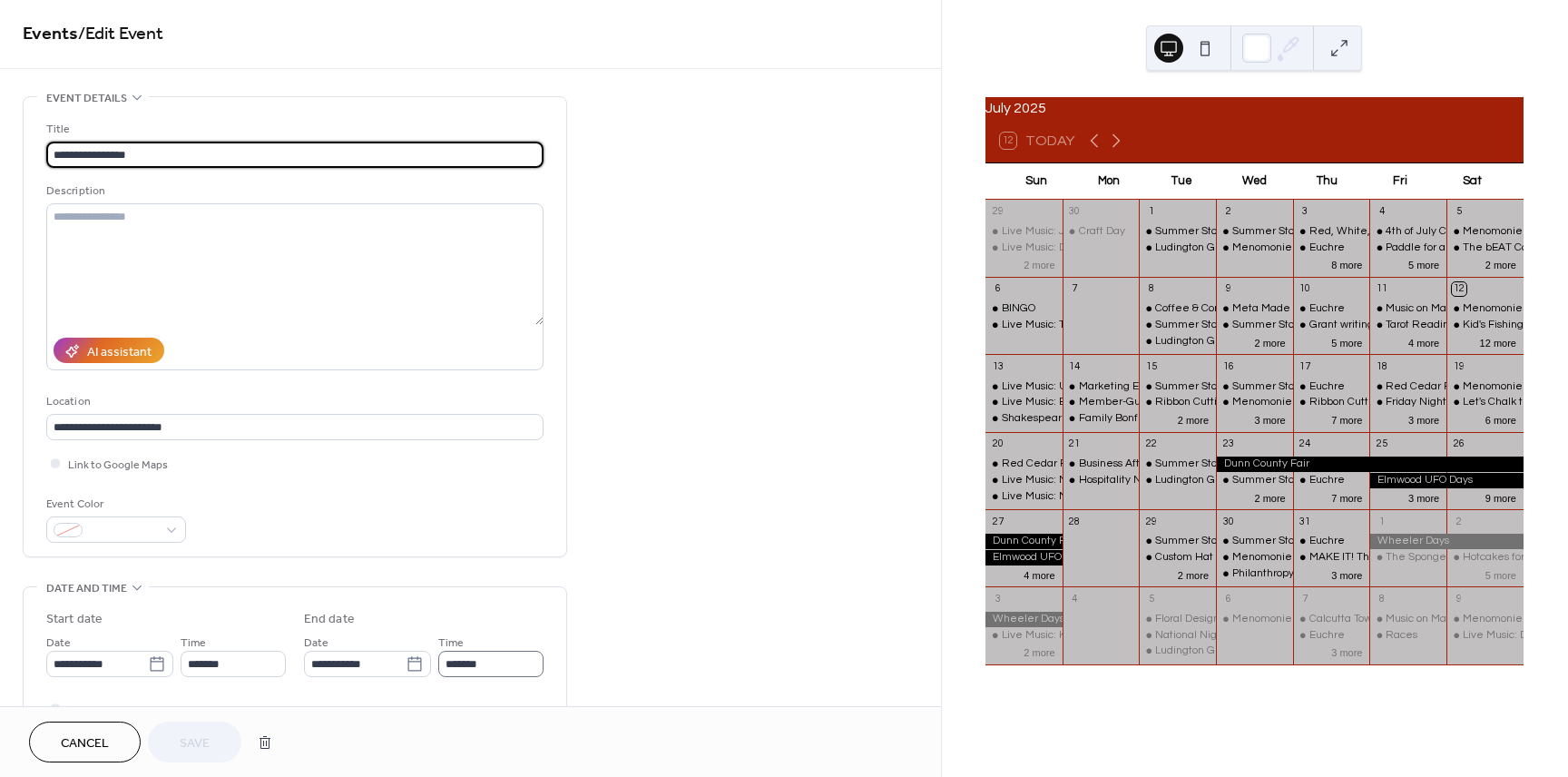 scroll, scrollTop: 5, scrollLeft: 0, axis: vertical 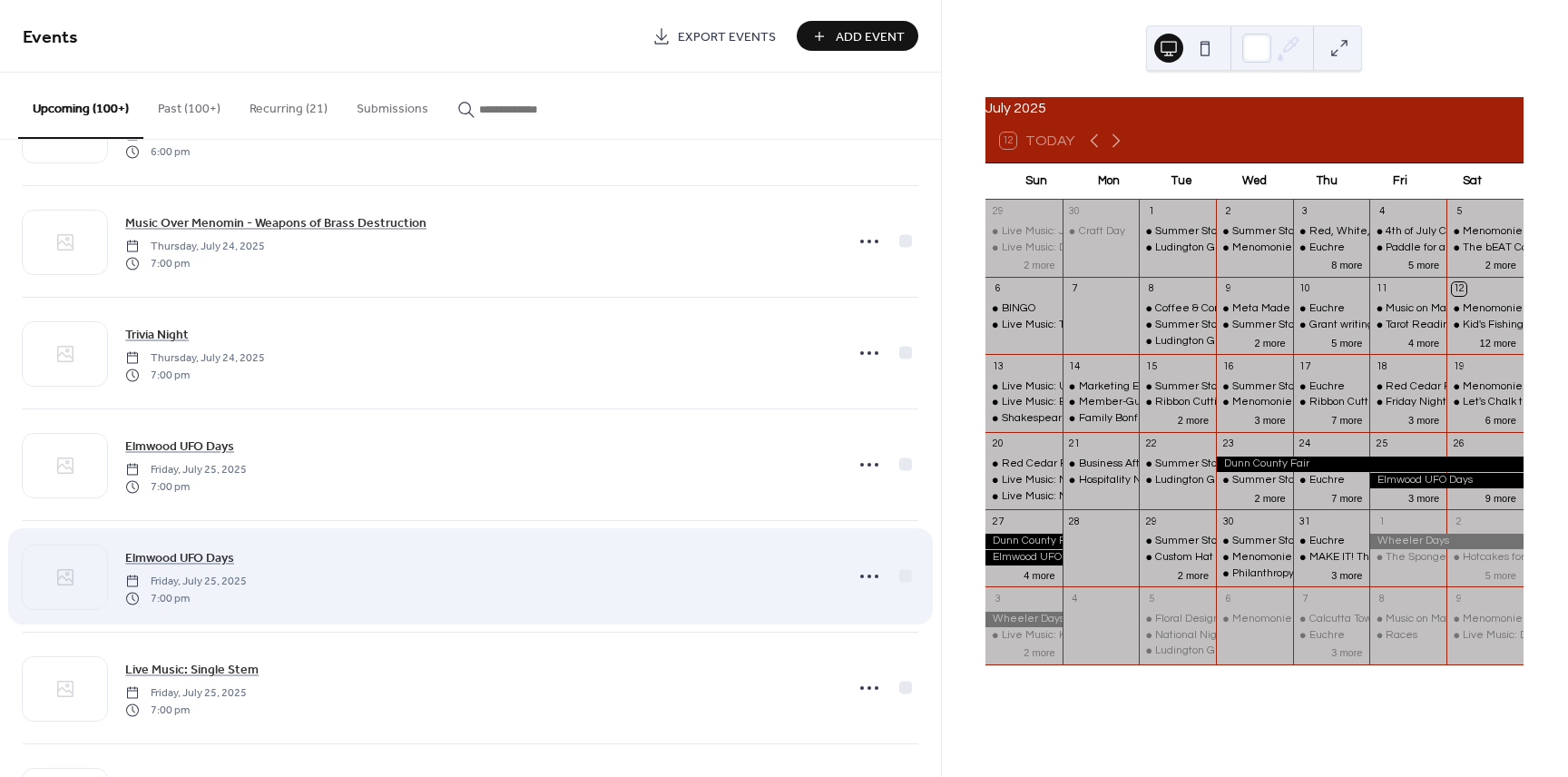 click on "Elmwood UFO Days [DAY] [MONTH] [DATE], [YEAR] [TIME]" at bounding box center [478, 576] 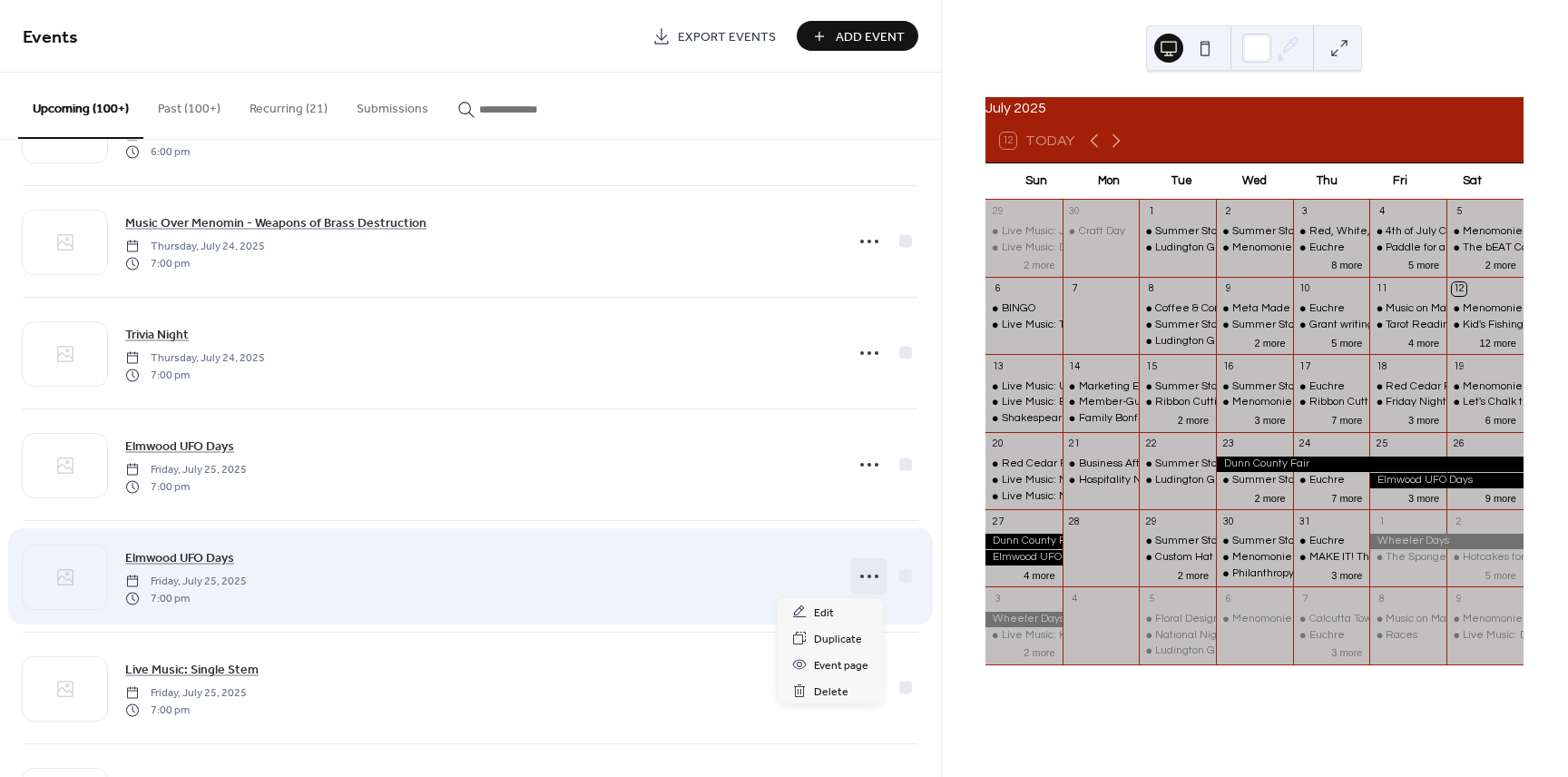 click 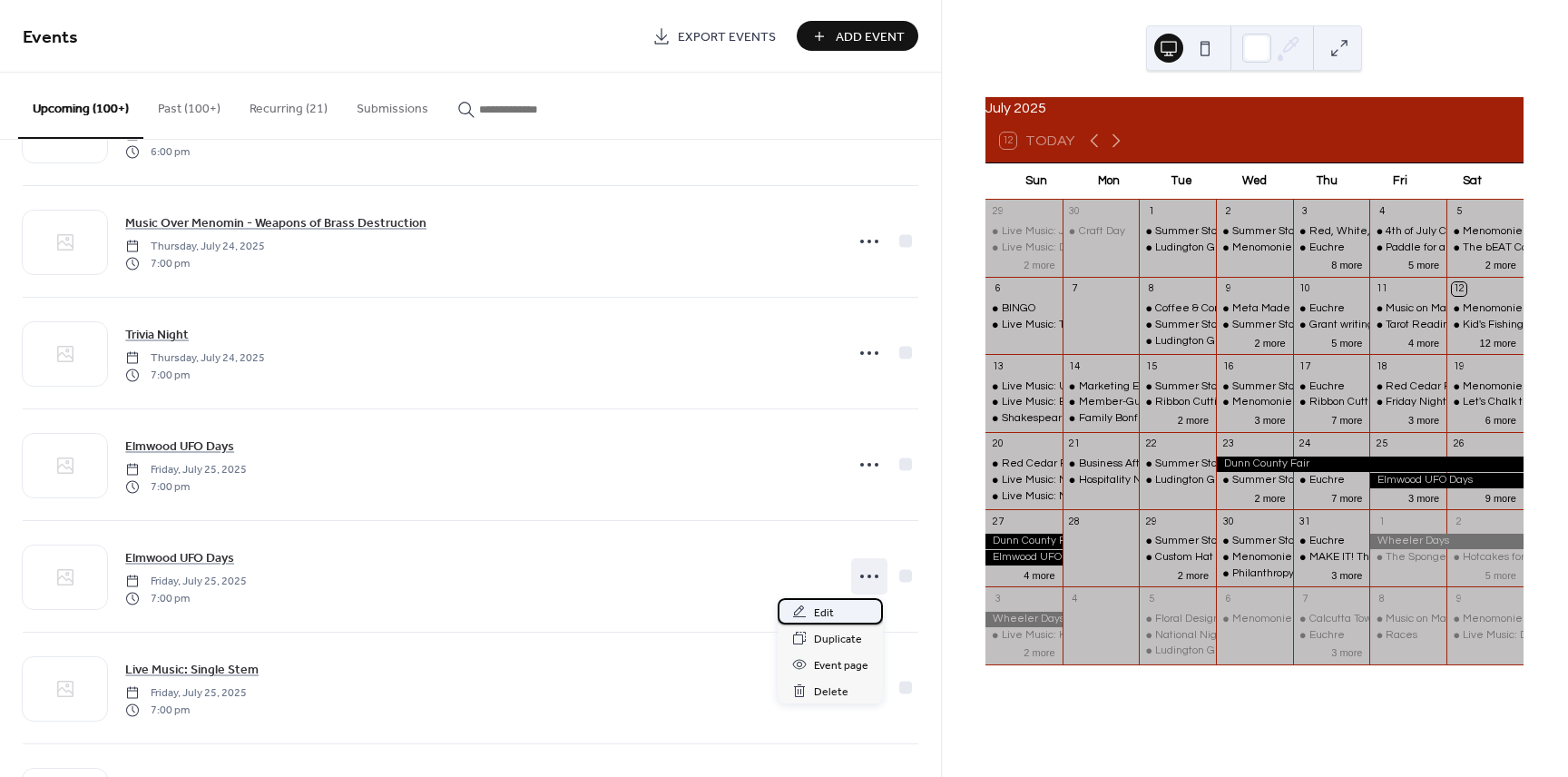 click on "Edit" at bounding box center (824, 613) 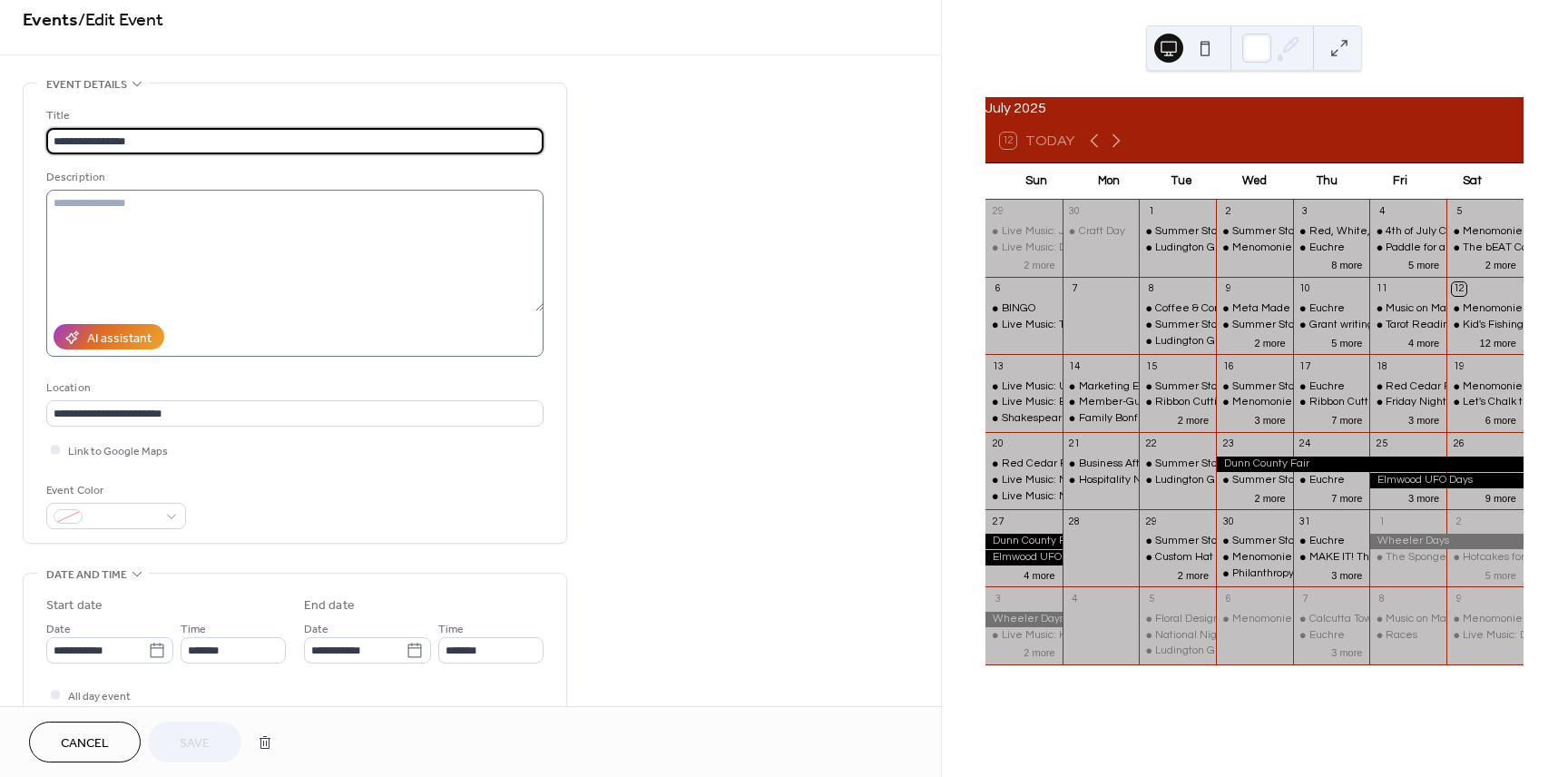 scroll, scrollTop: 0, scrollLeft: 0, axis: both 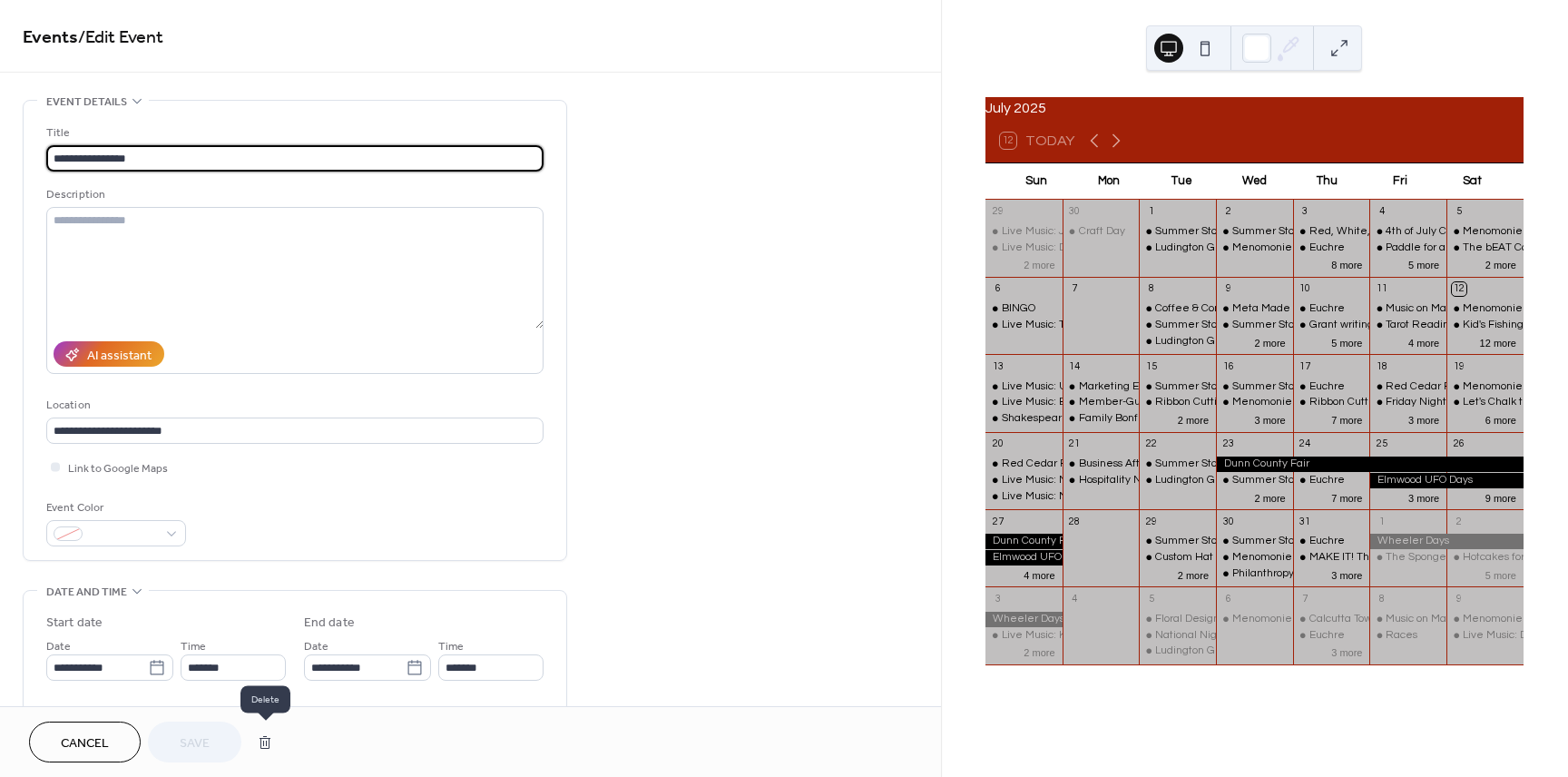 click at bounding box center (265, 743) 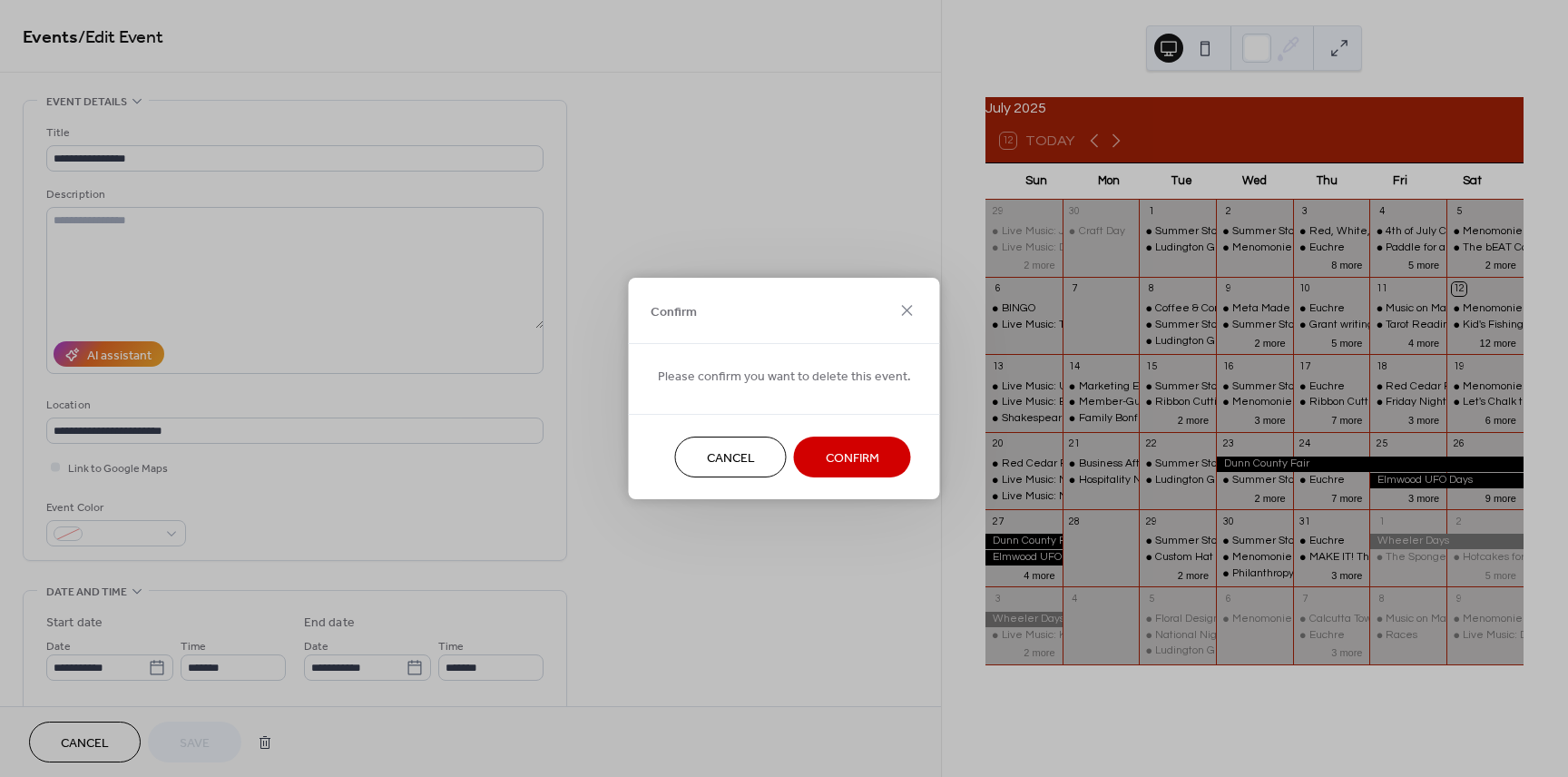 click on "Confirm" at bounding box center (852, 458) 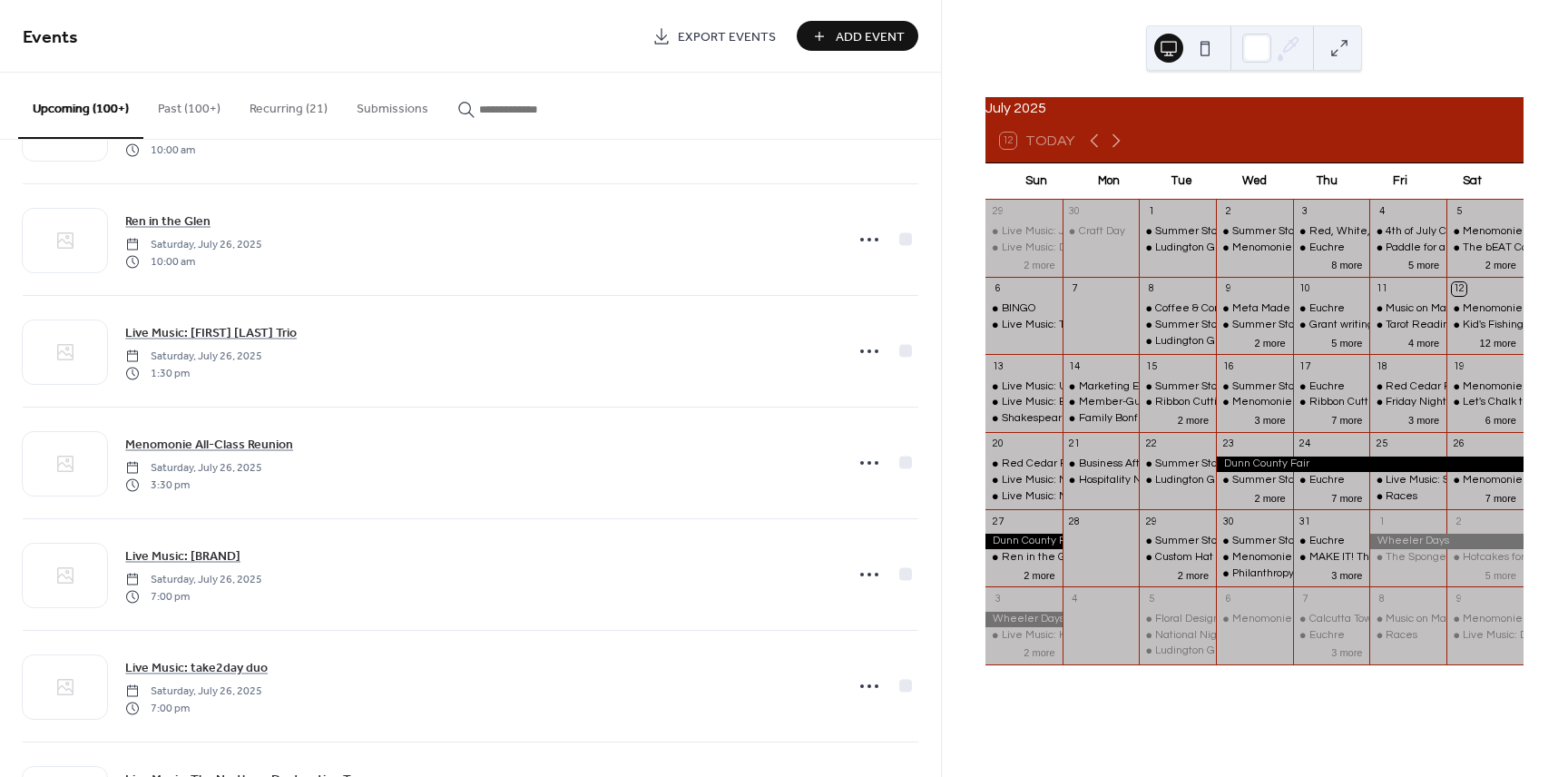 scroll, scrollTop: 6103, scrollLeft: 0, axis: vertical 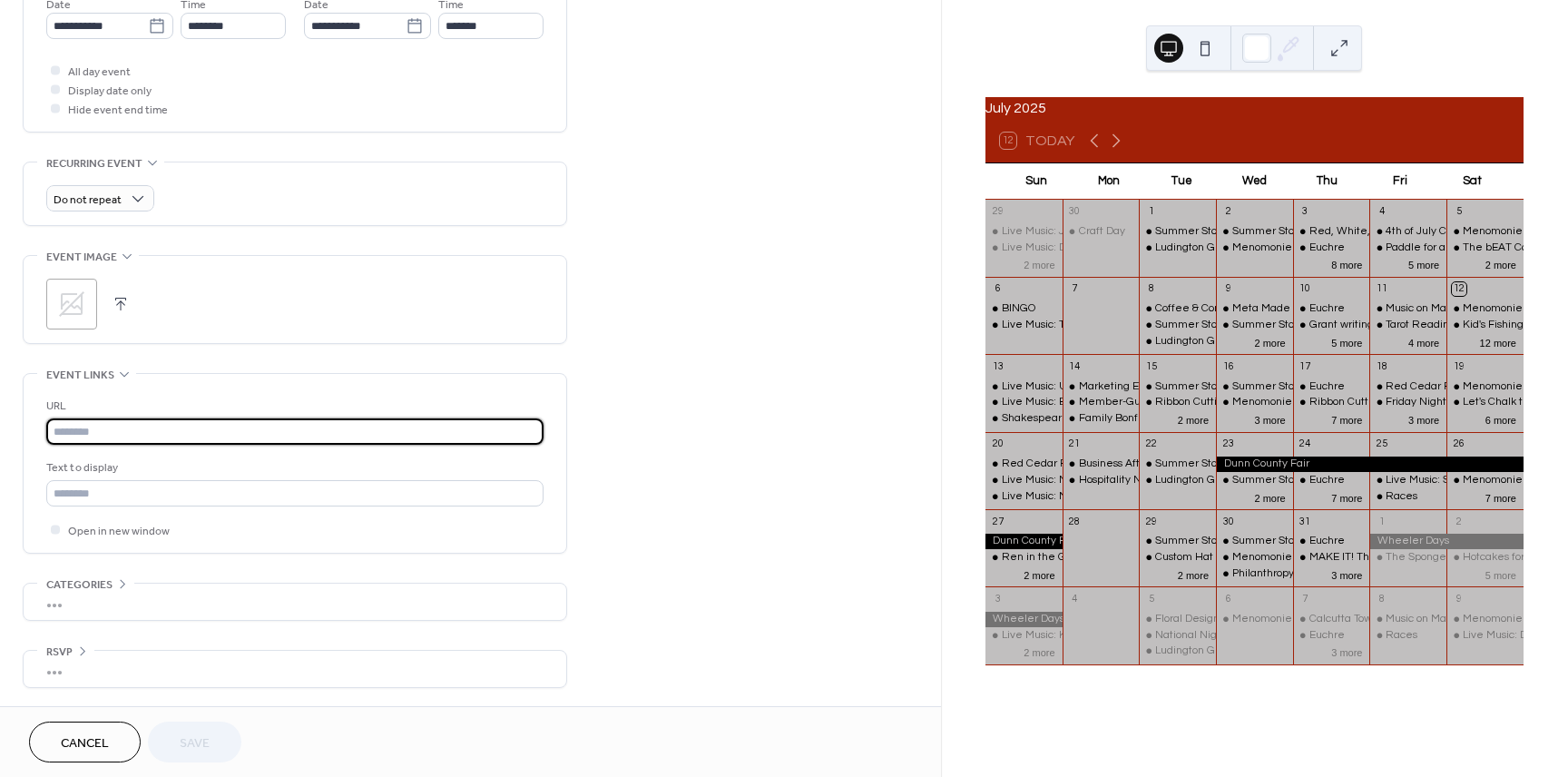 paste on "**********" 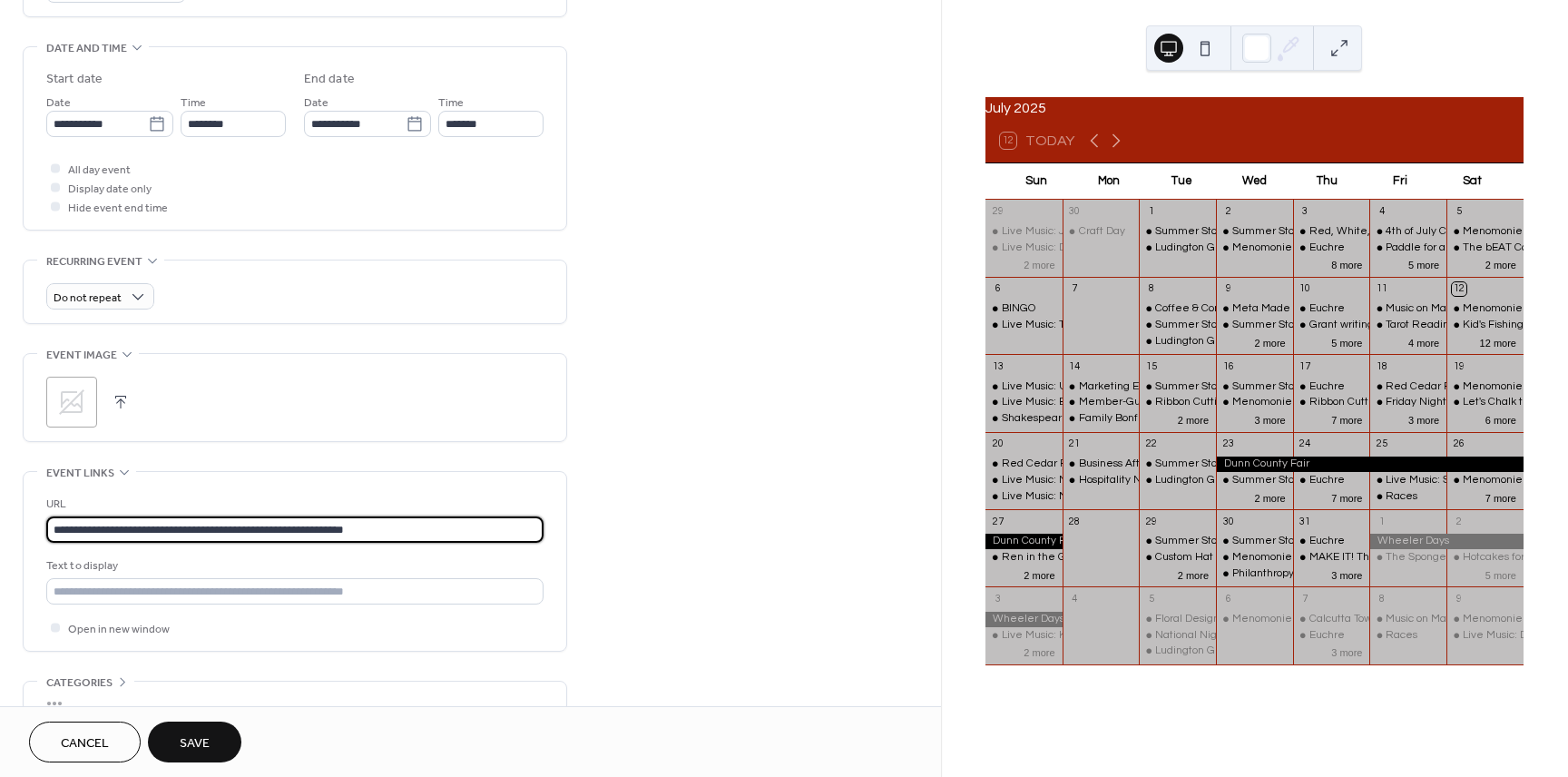 scroll, scrollTop: 385, scrollLeft: 0, axis: vertical 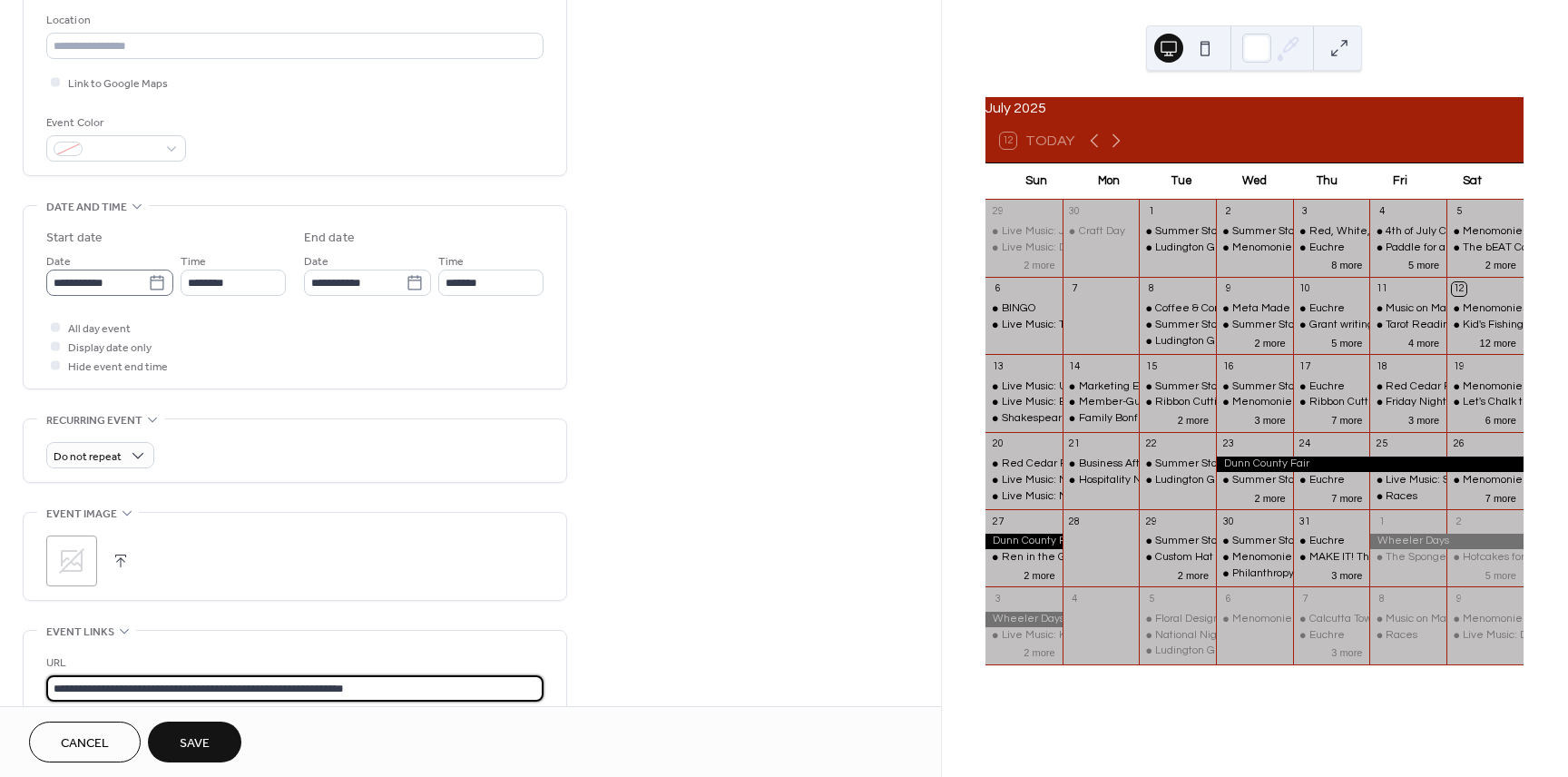 type on "**********" 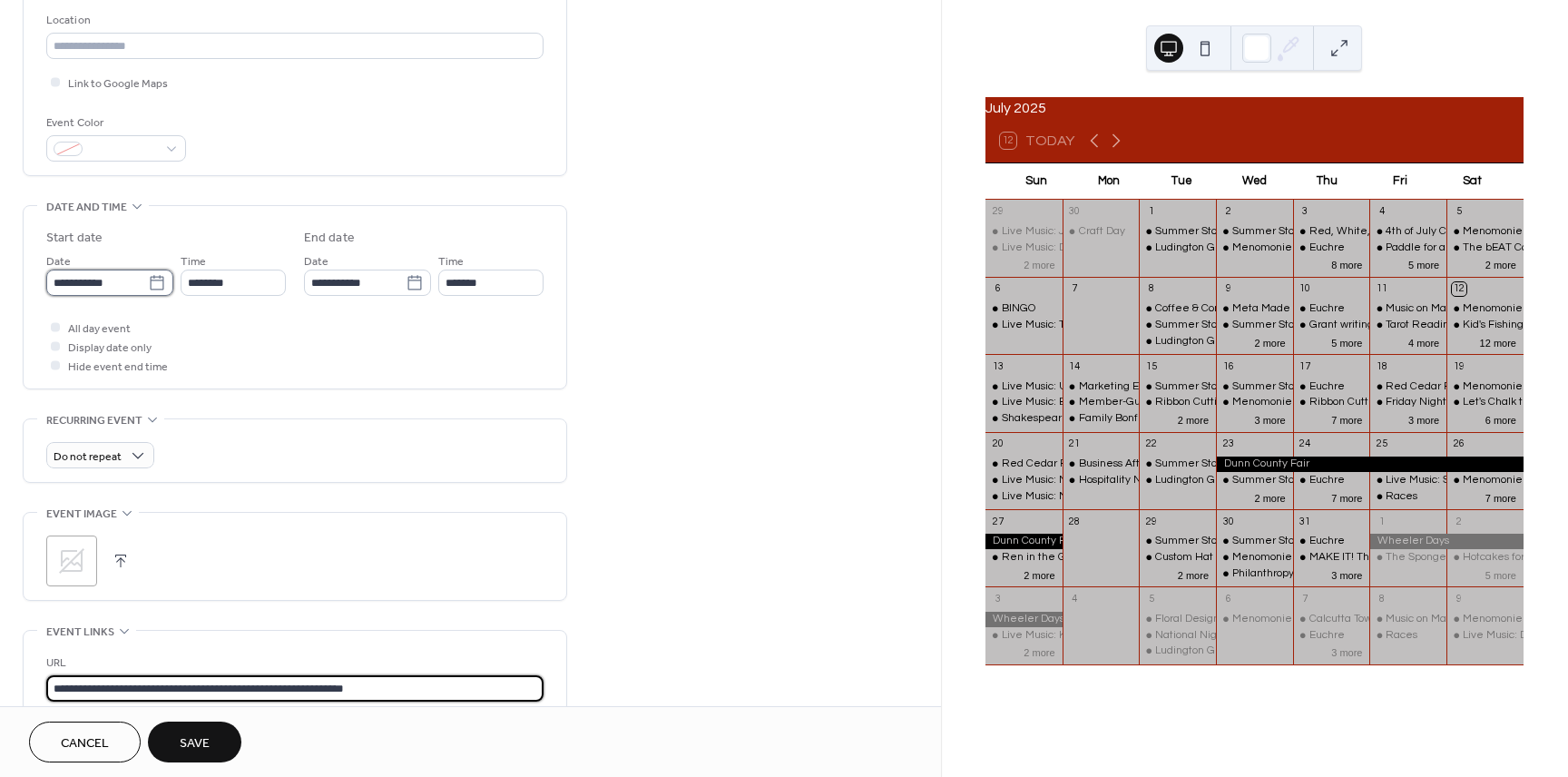 click on "**********" at bounding box center [97, 282] 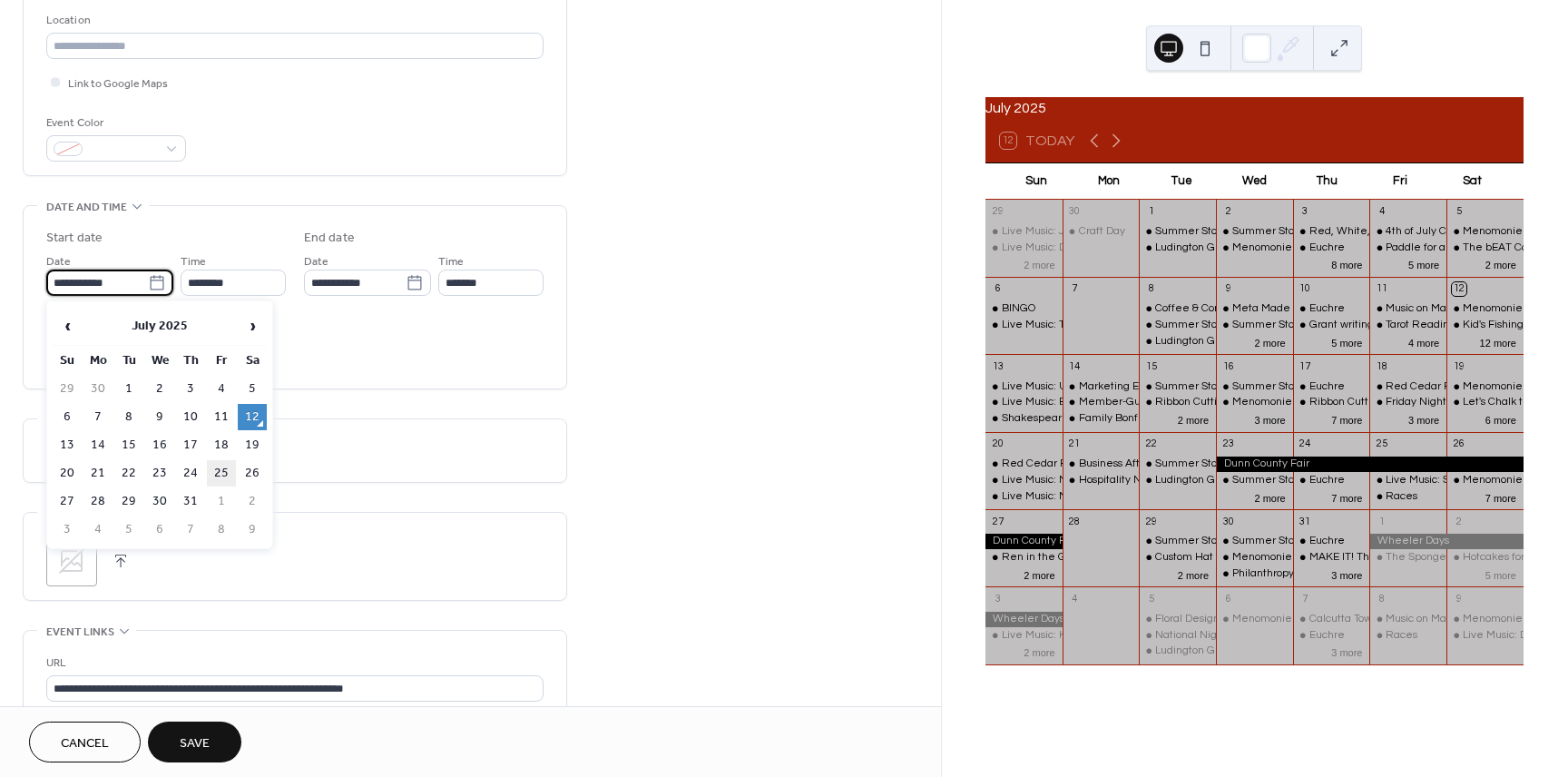 click on "25" at bounding box center (221, 473) 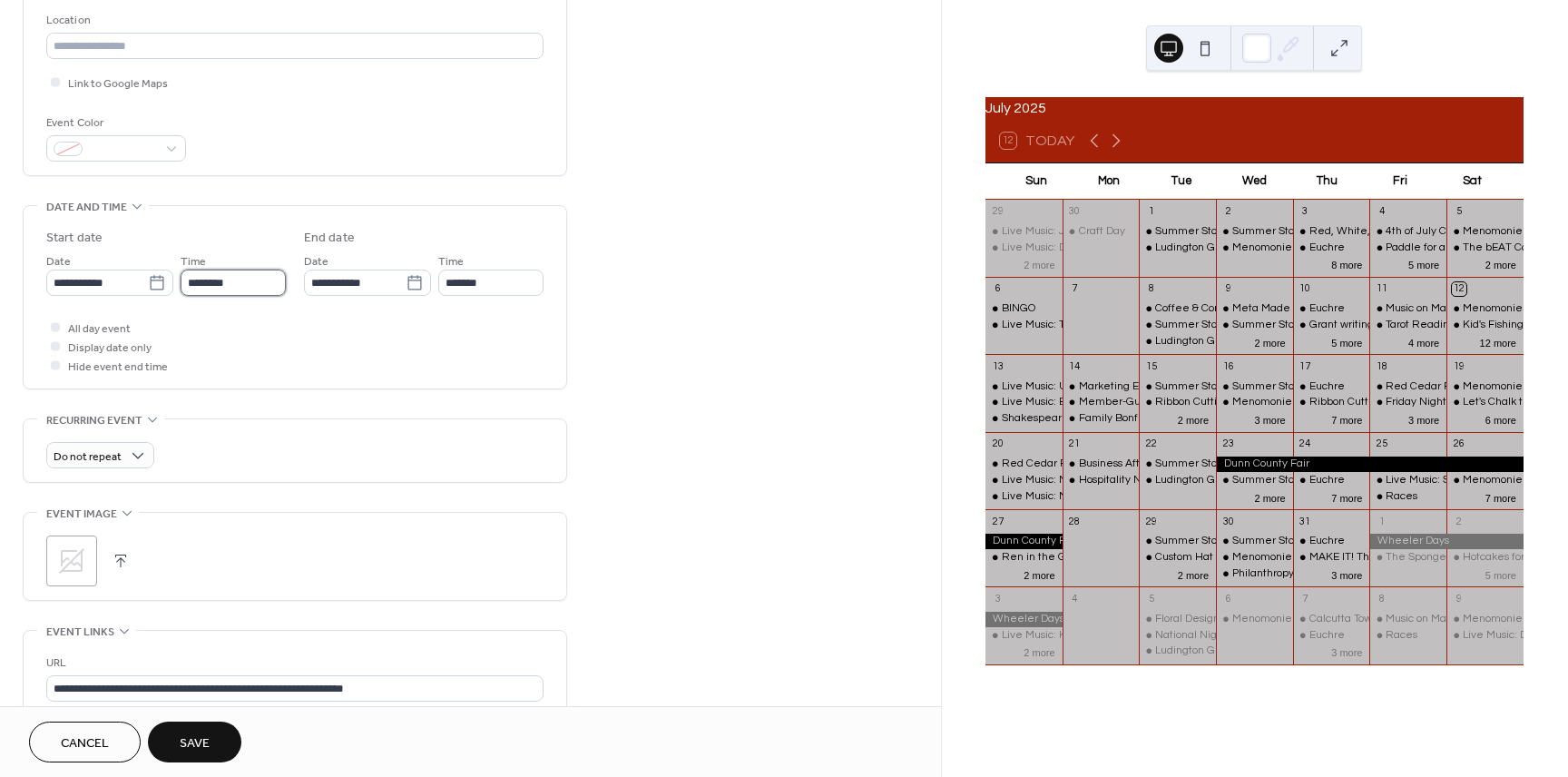 click on "********" at bounding box center [233, 282] 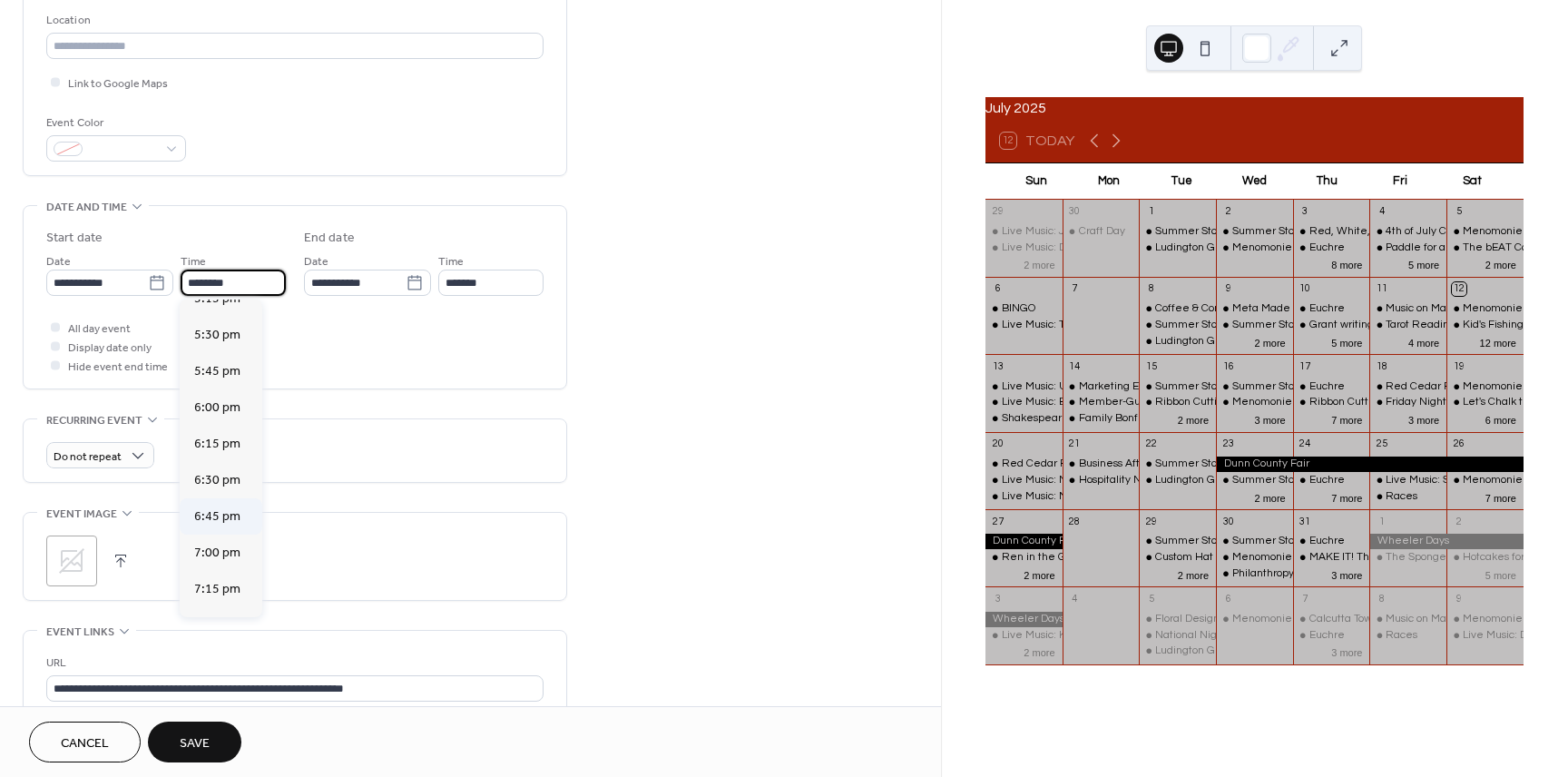 scroll, scrollTop: 2526, scrollLeft: 0, axis: vertical 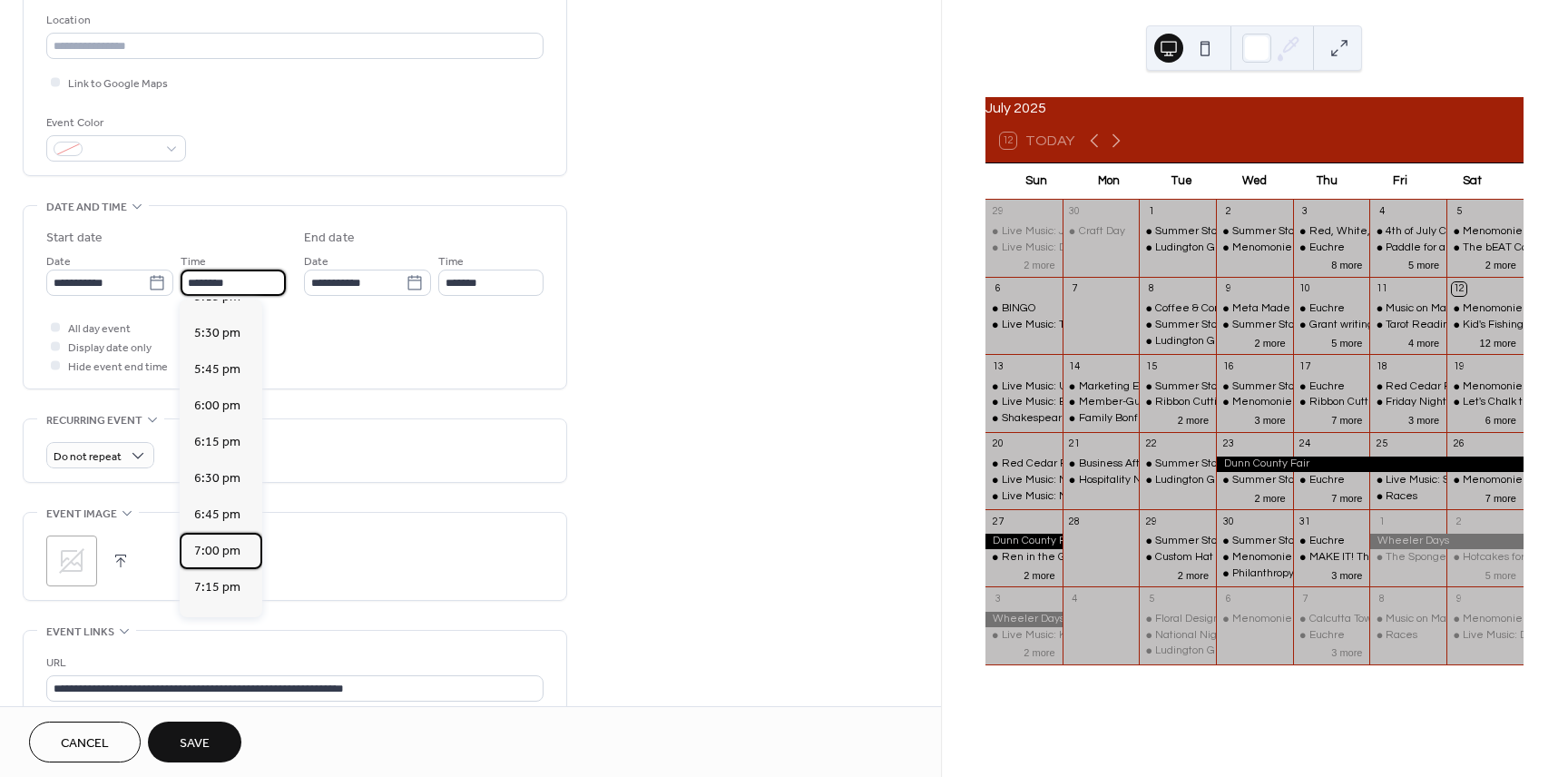 click on "7:00 pm" at bounding box center (217, 551) 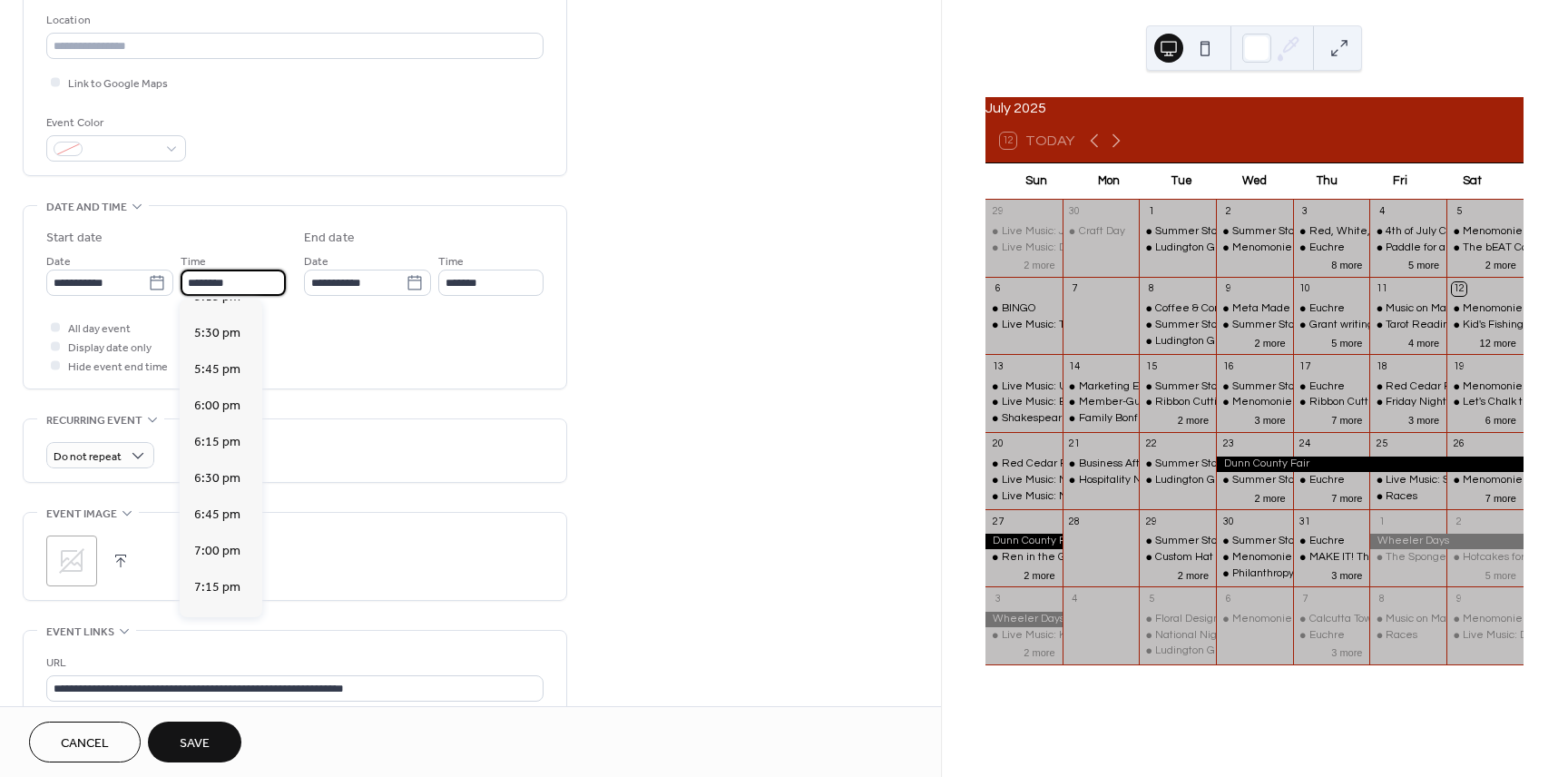 type on "*******" 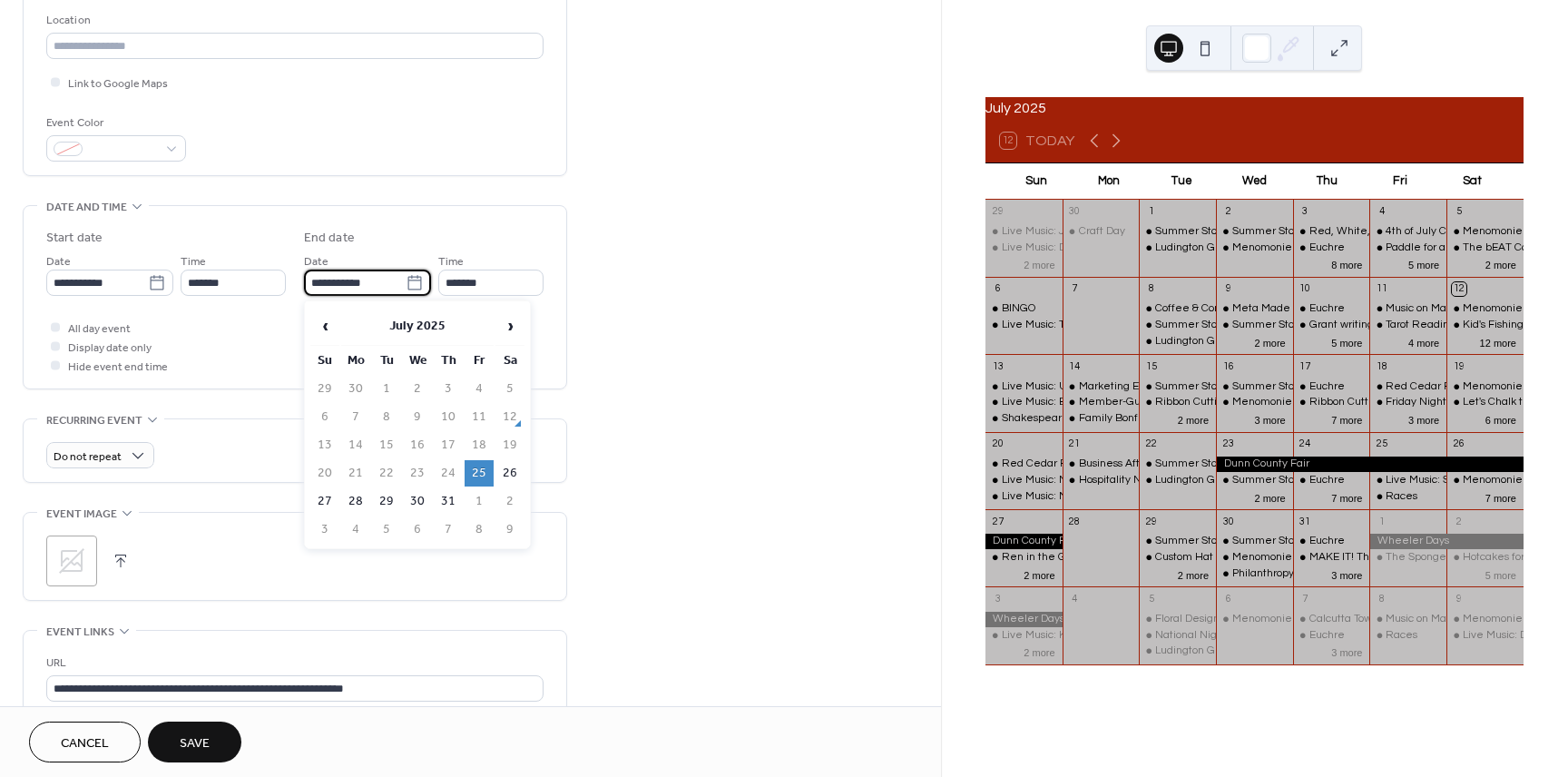 click on "**********" at bounding box center (355, 282) 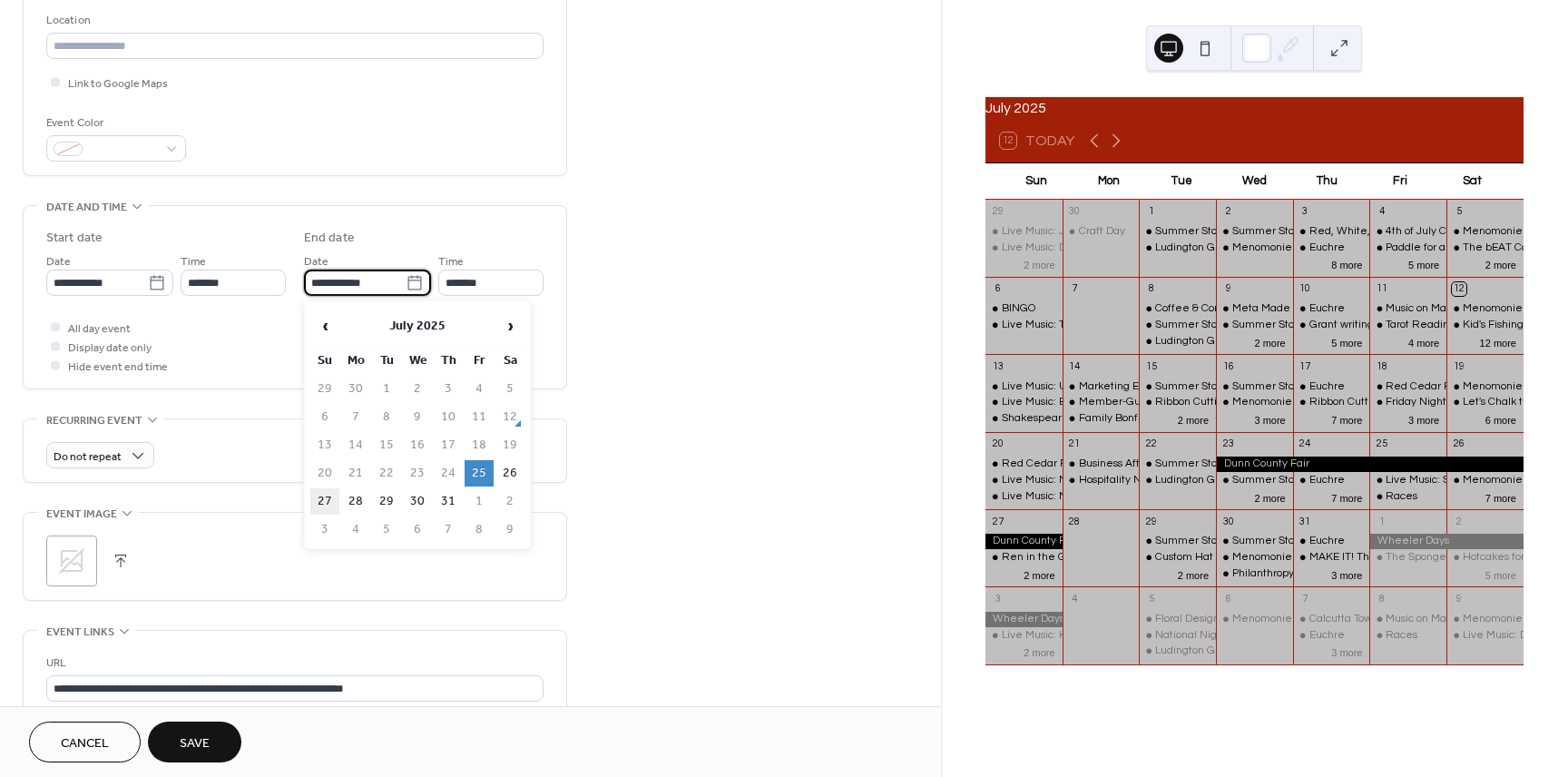 click on "27" at bounding box center (325, 501) 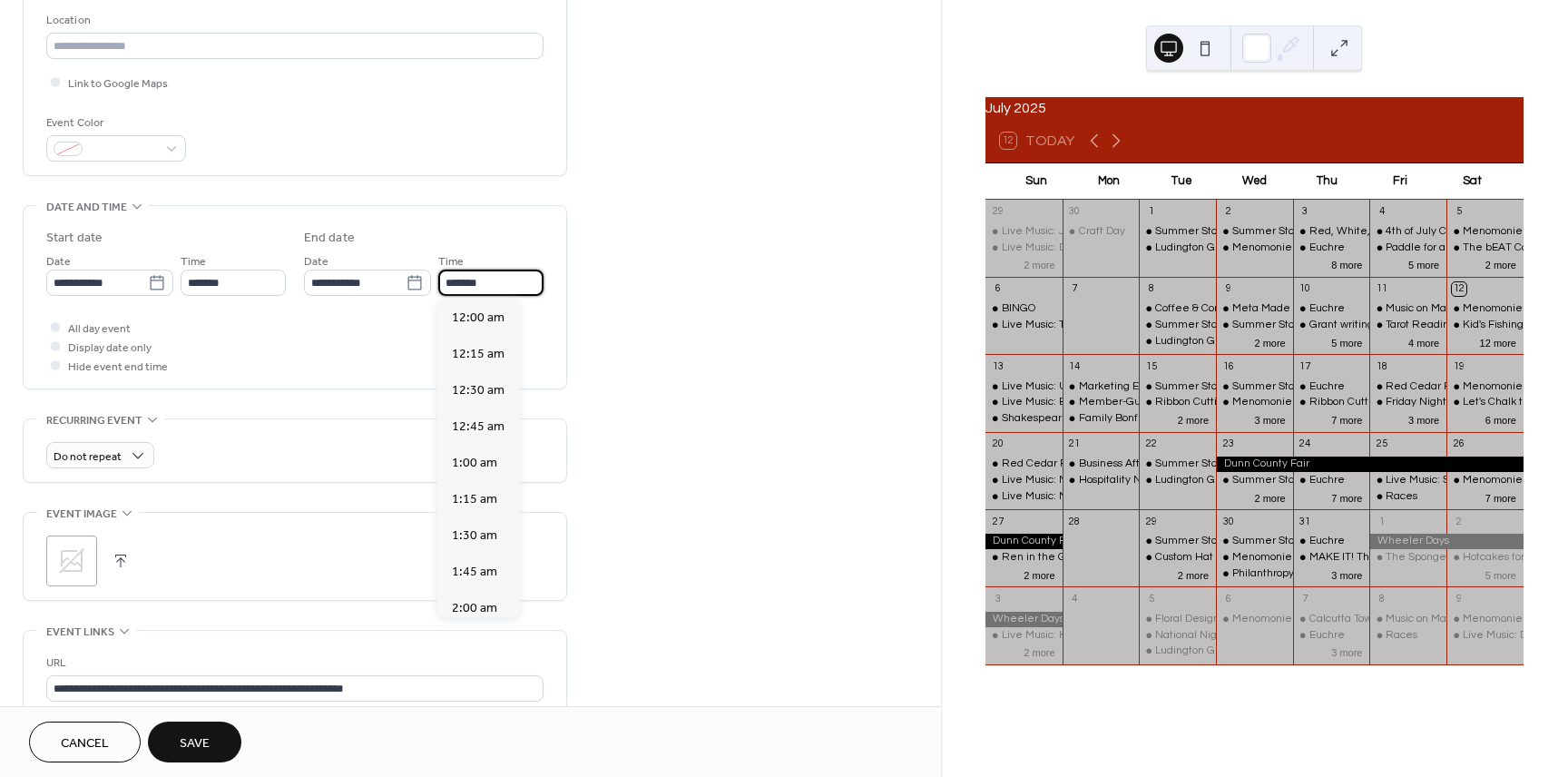 scroll, scrollTop: 2905, scrollLeft: 0, axis: vertical 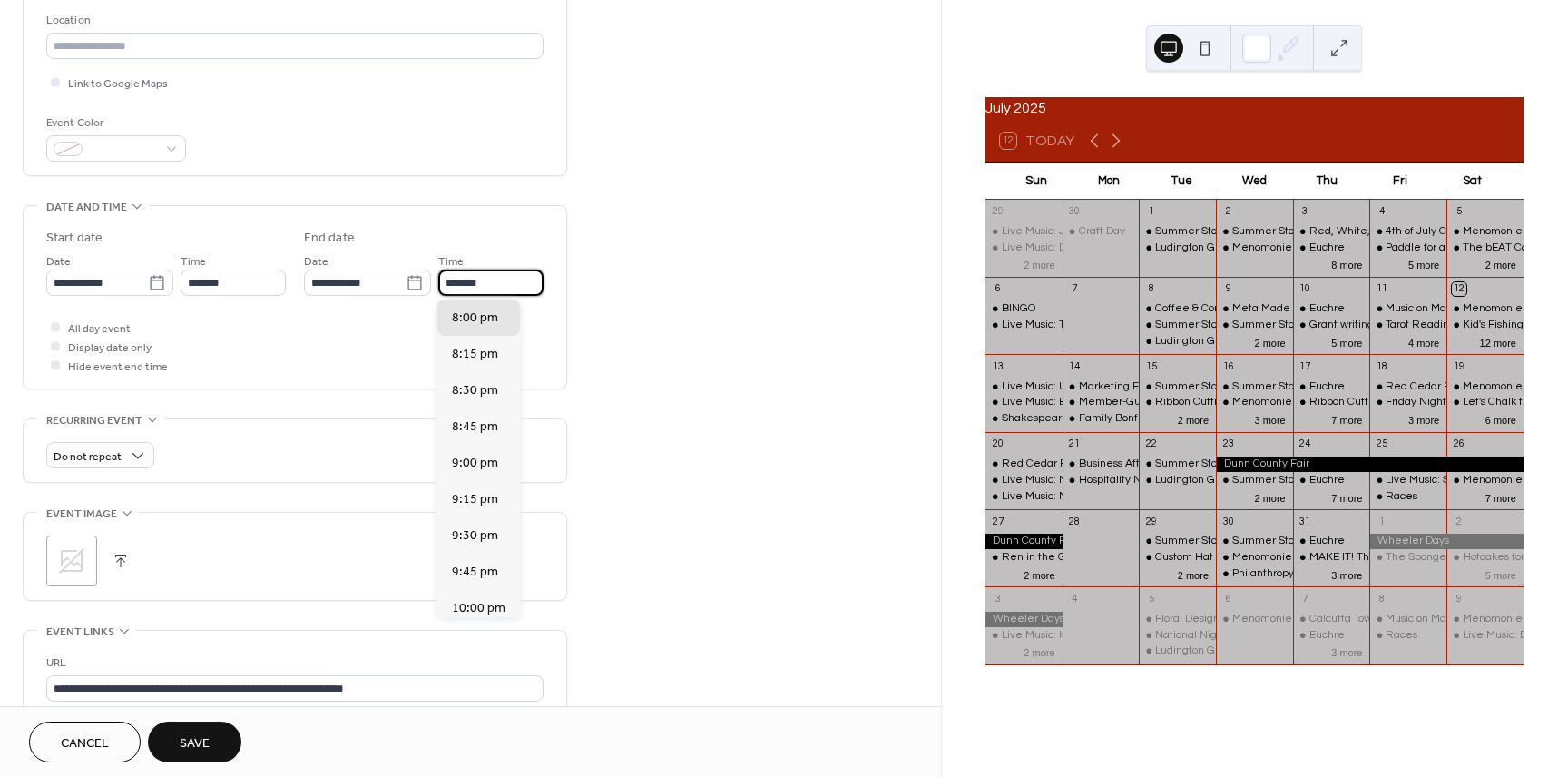 click on "*******" at bounding box center (491, 282) 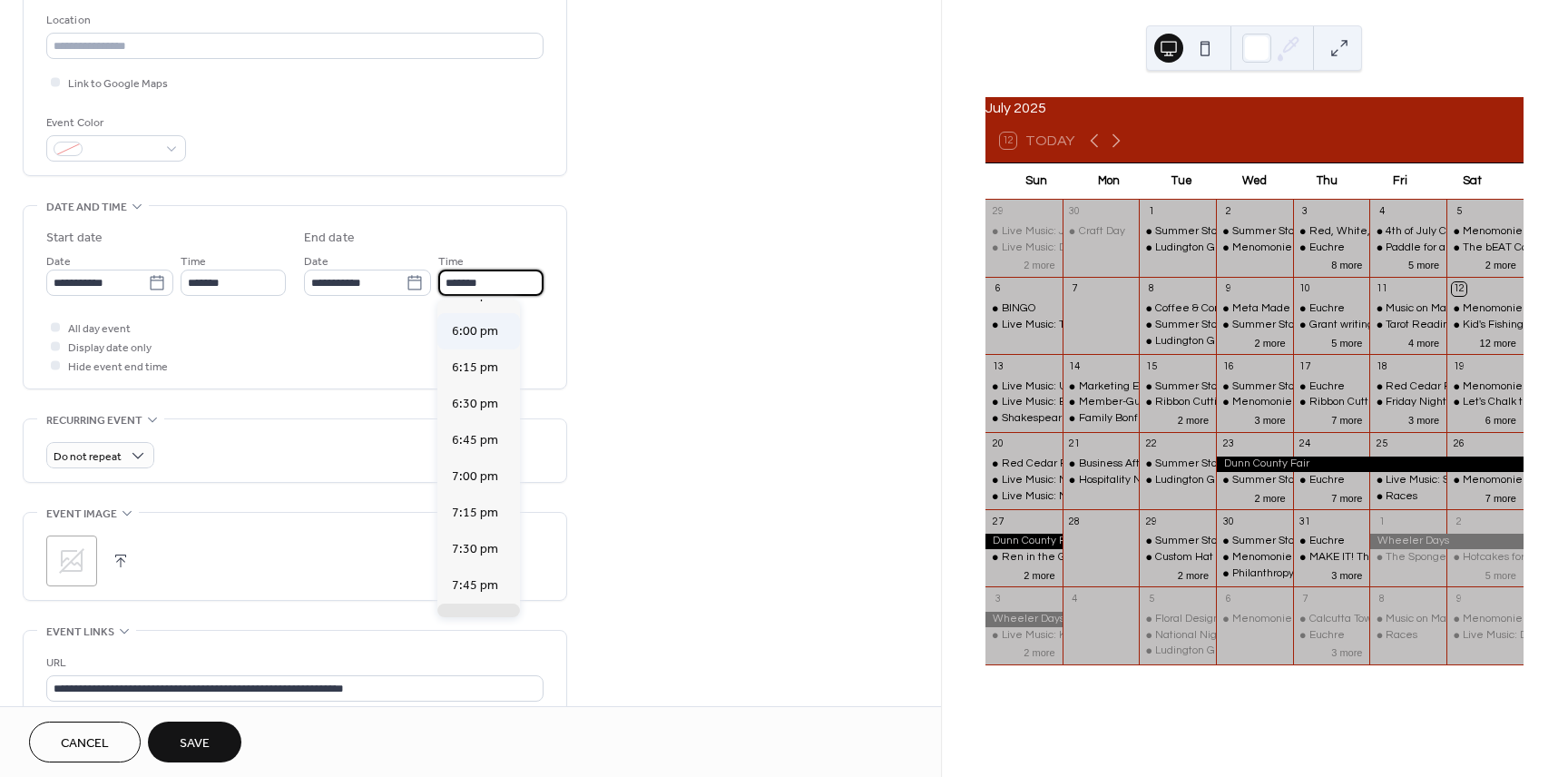 scroll, scrollTop: 2577, scrollLeft: 0, axis: vertical 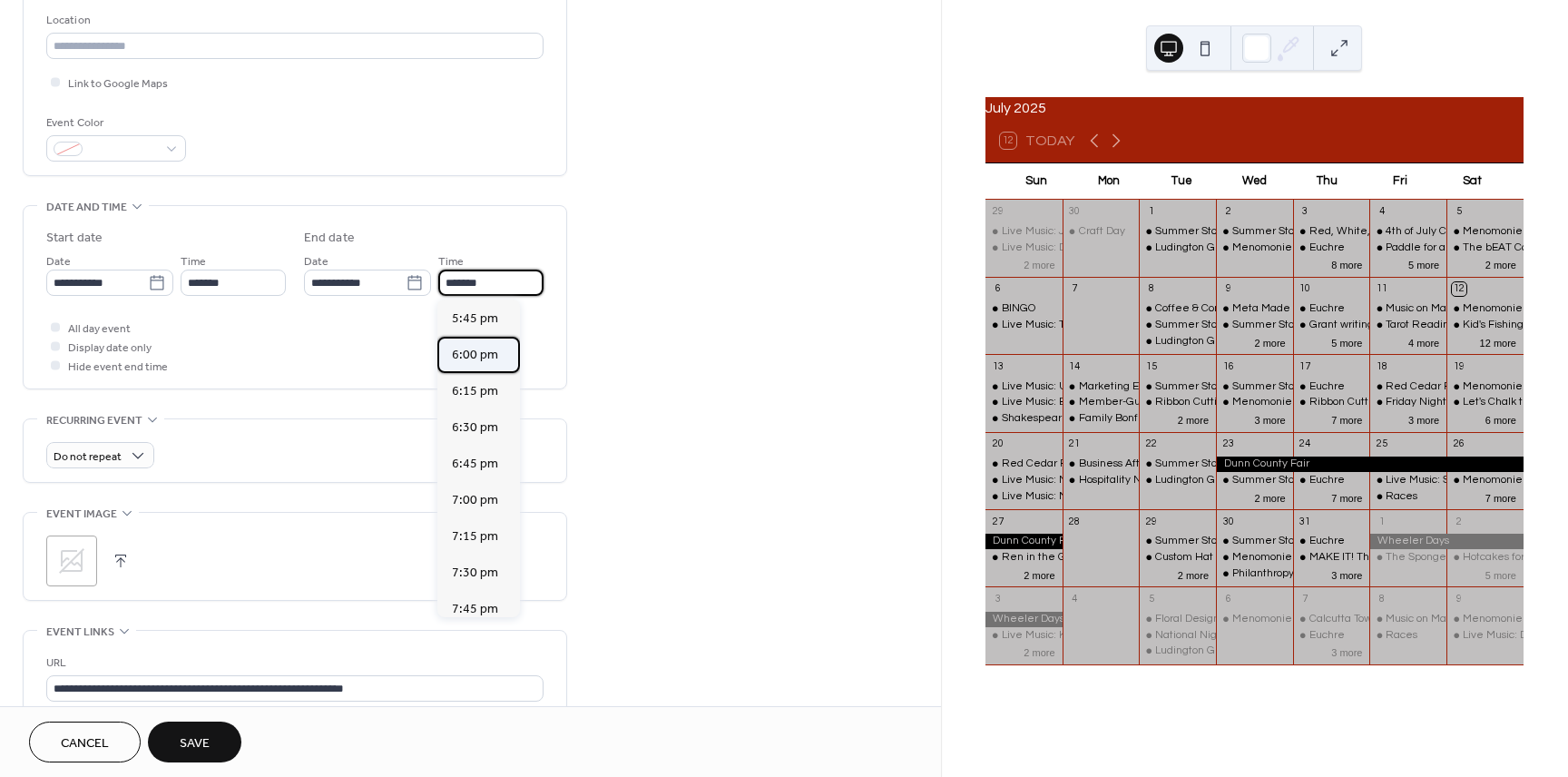 click on "6:00 pm" at bounding box center [475, 355] 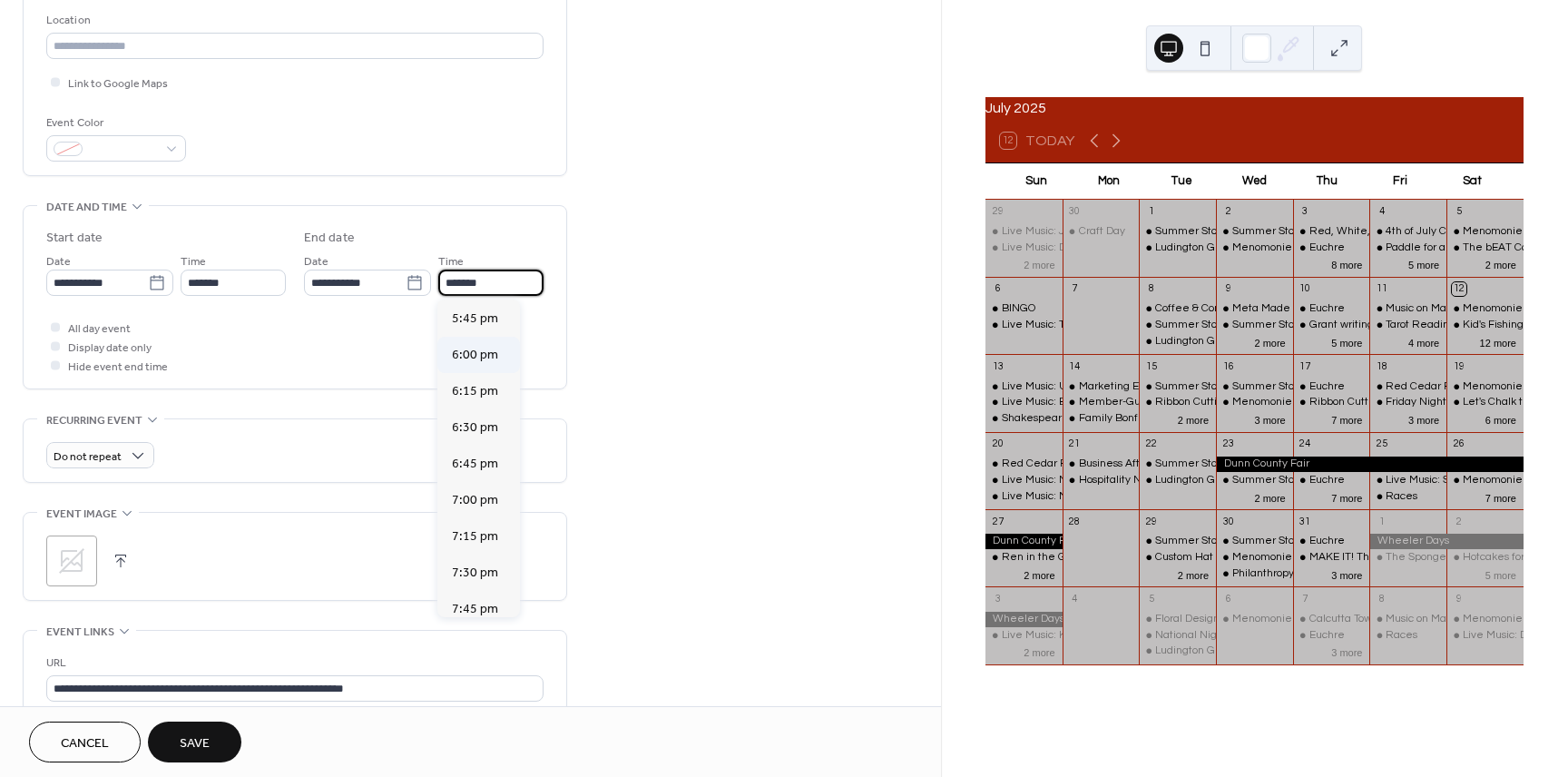 type on "*******" 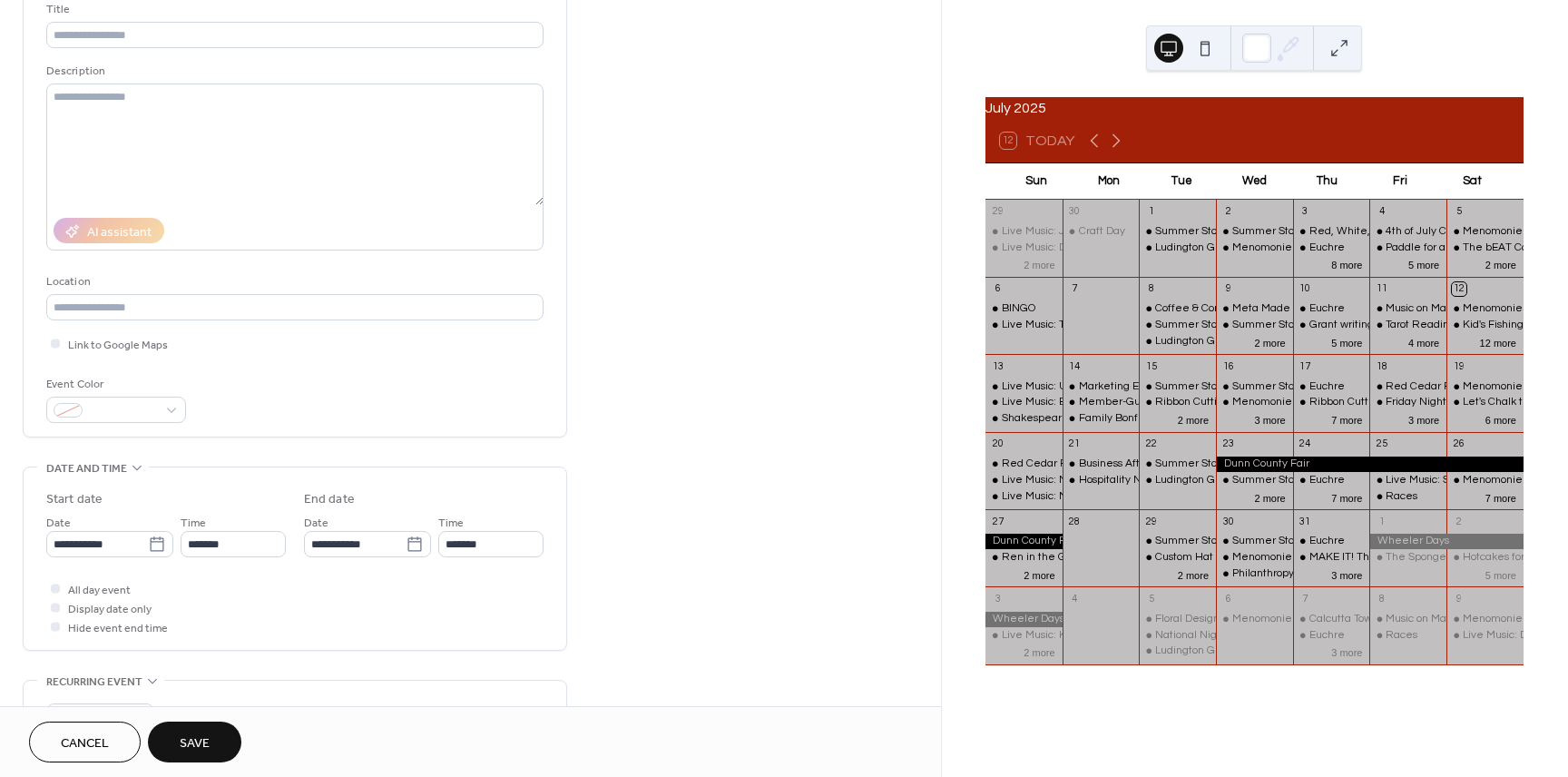 scroll, scrollTop: 115, scrollLeft: 0, axis: vertical 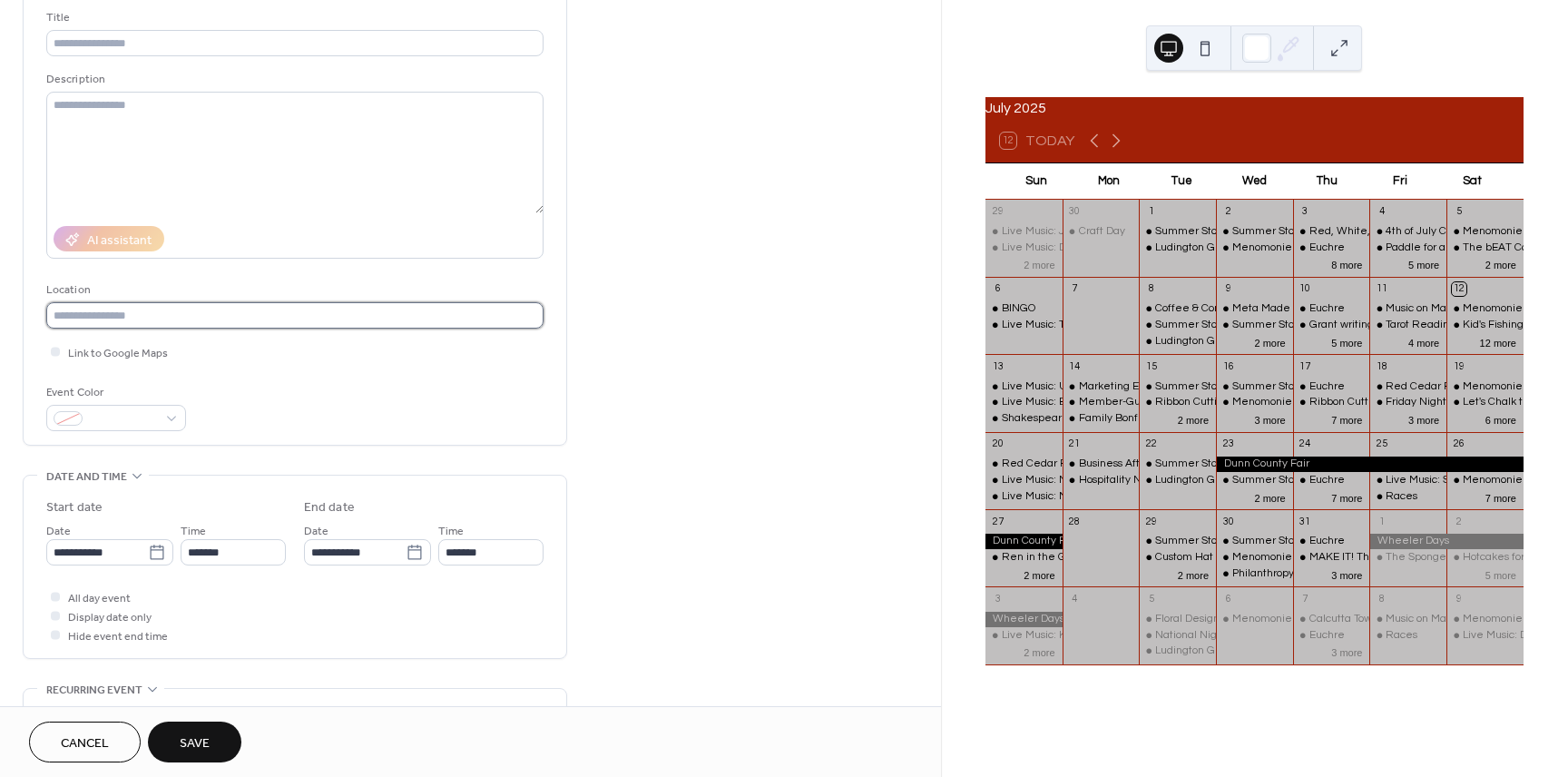 click at bounding box center (295, 315) 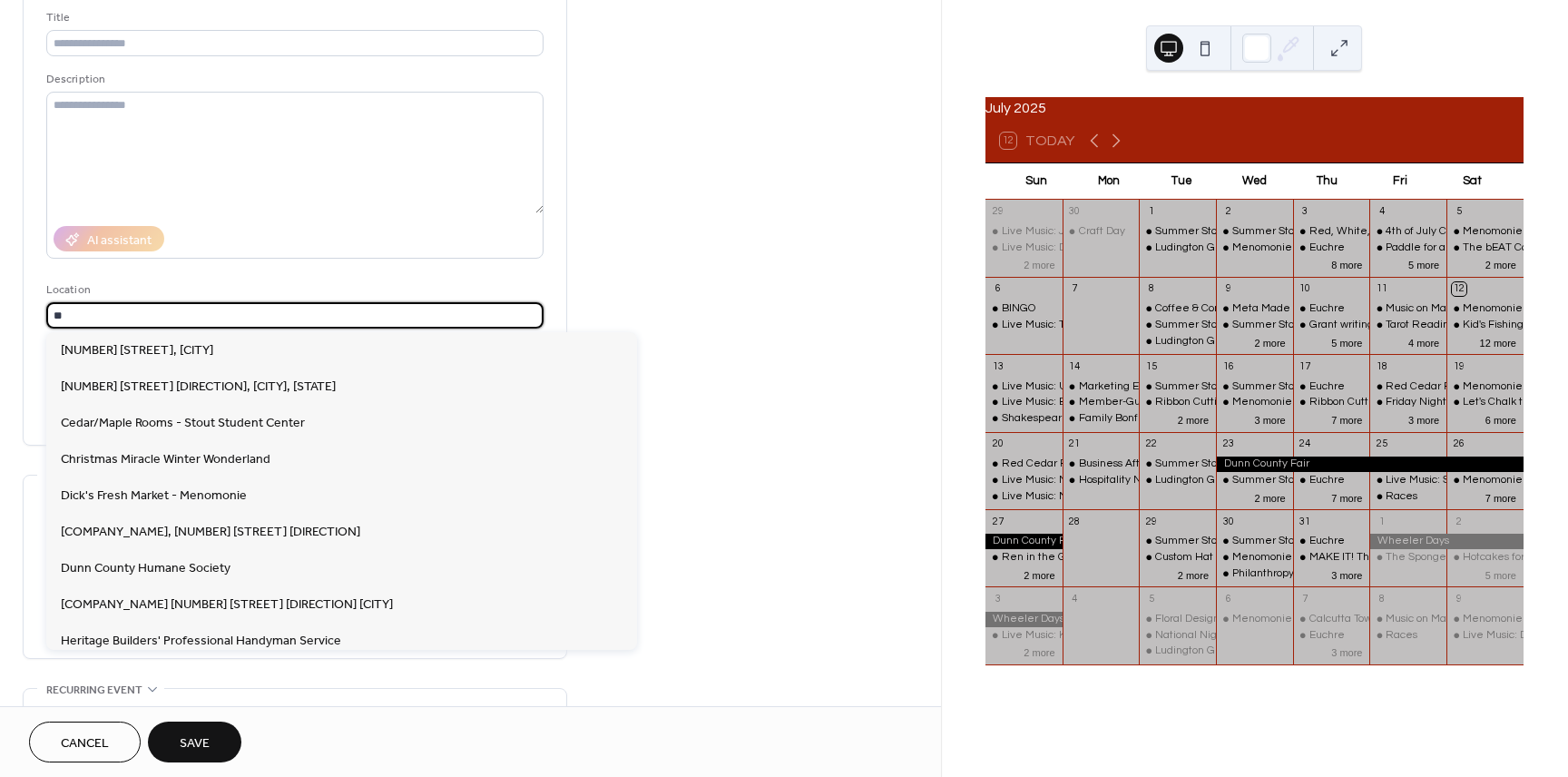 type on "*" 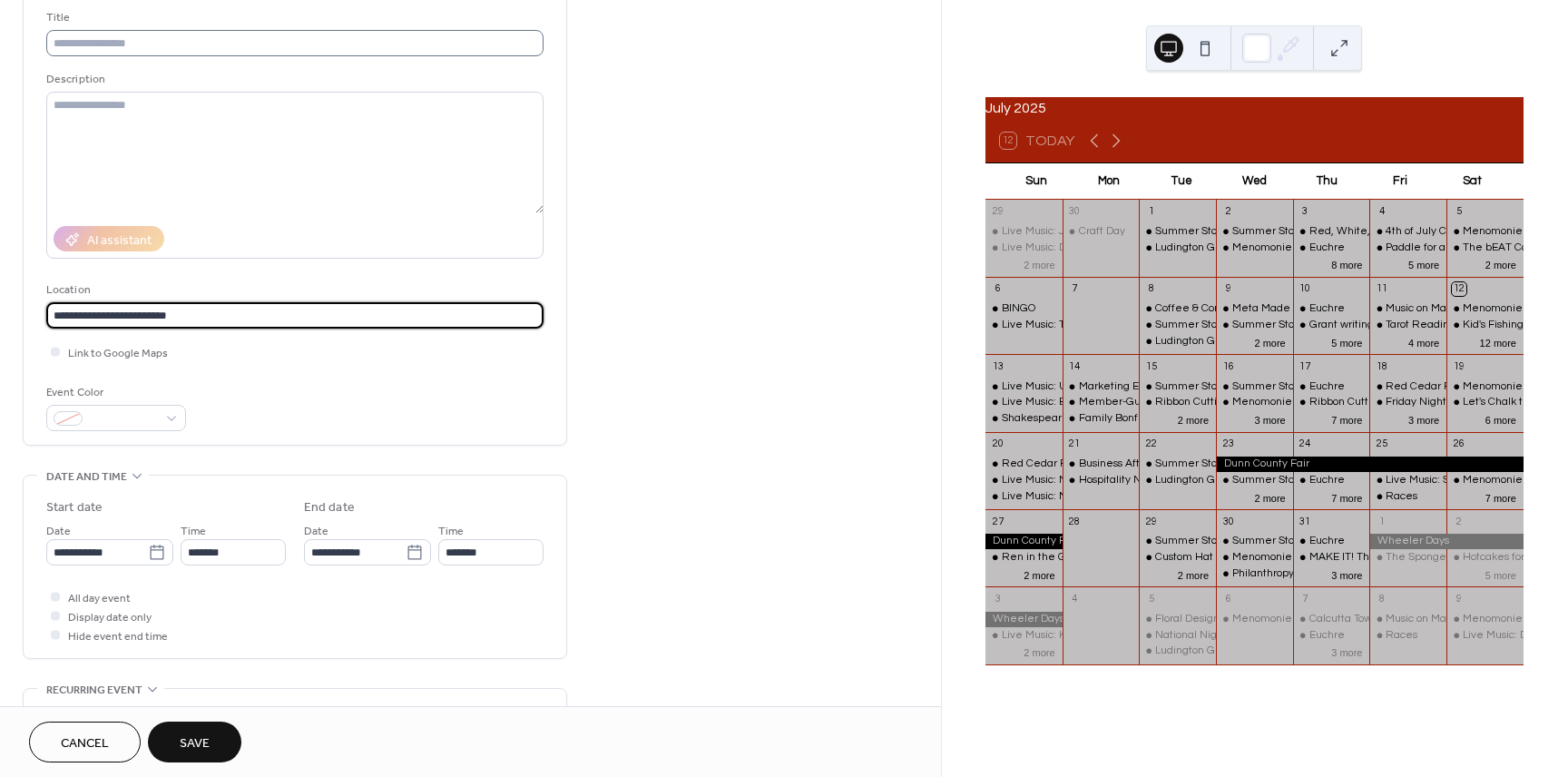 type on "**********" 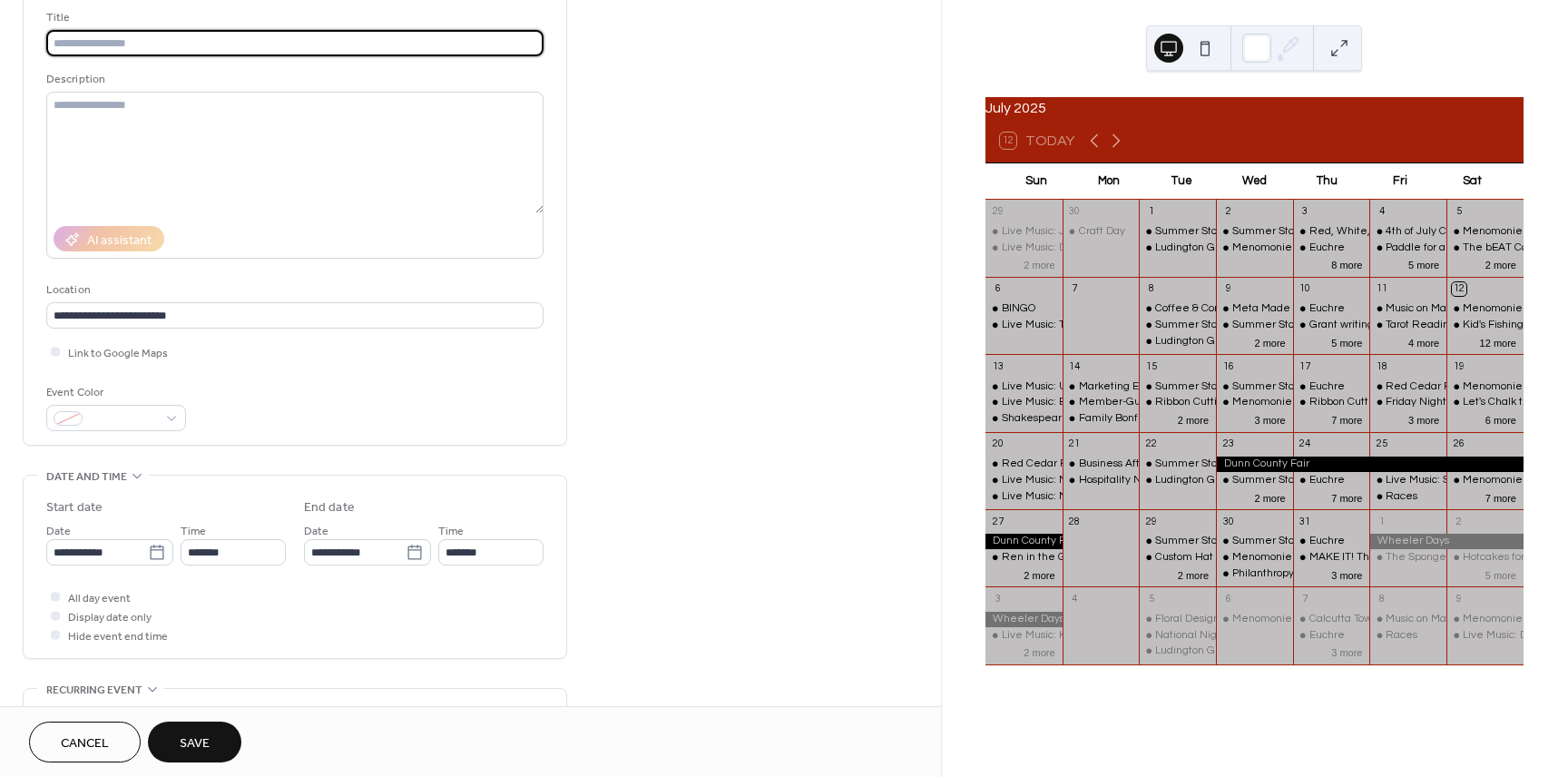 click at bounding box center (295, 43) 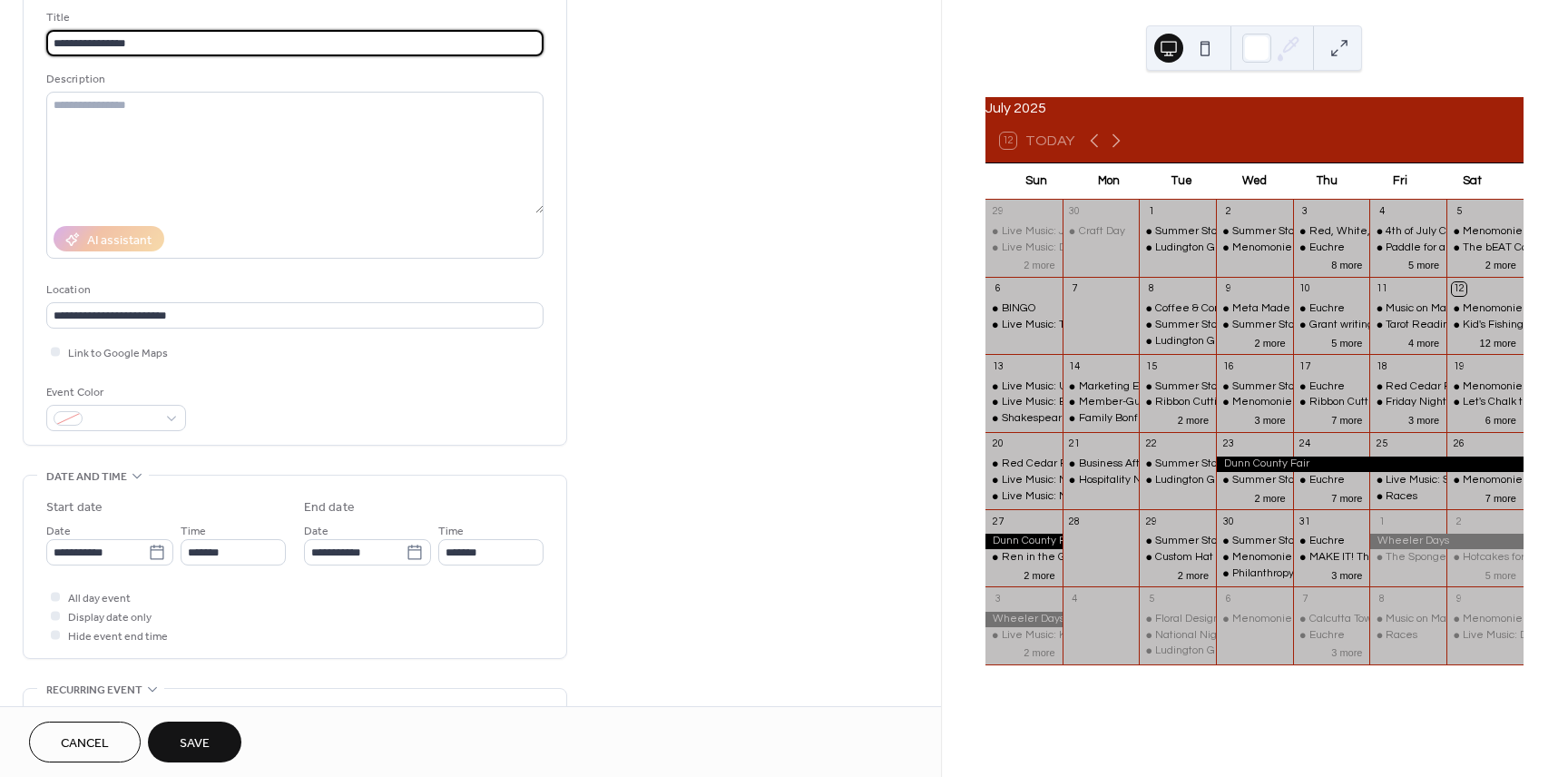 type on "**********" 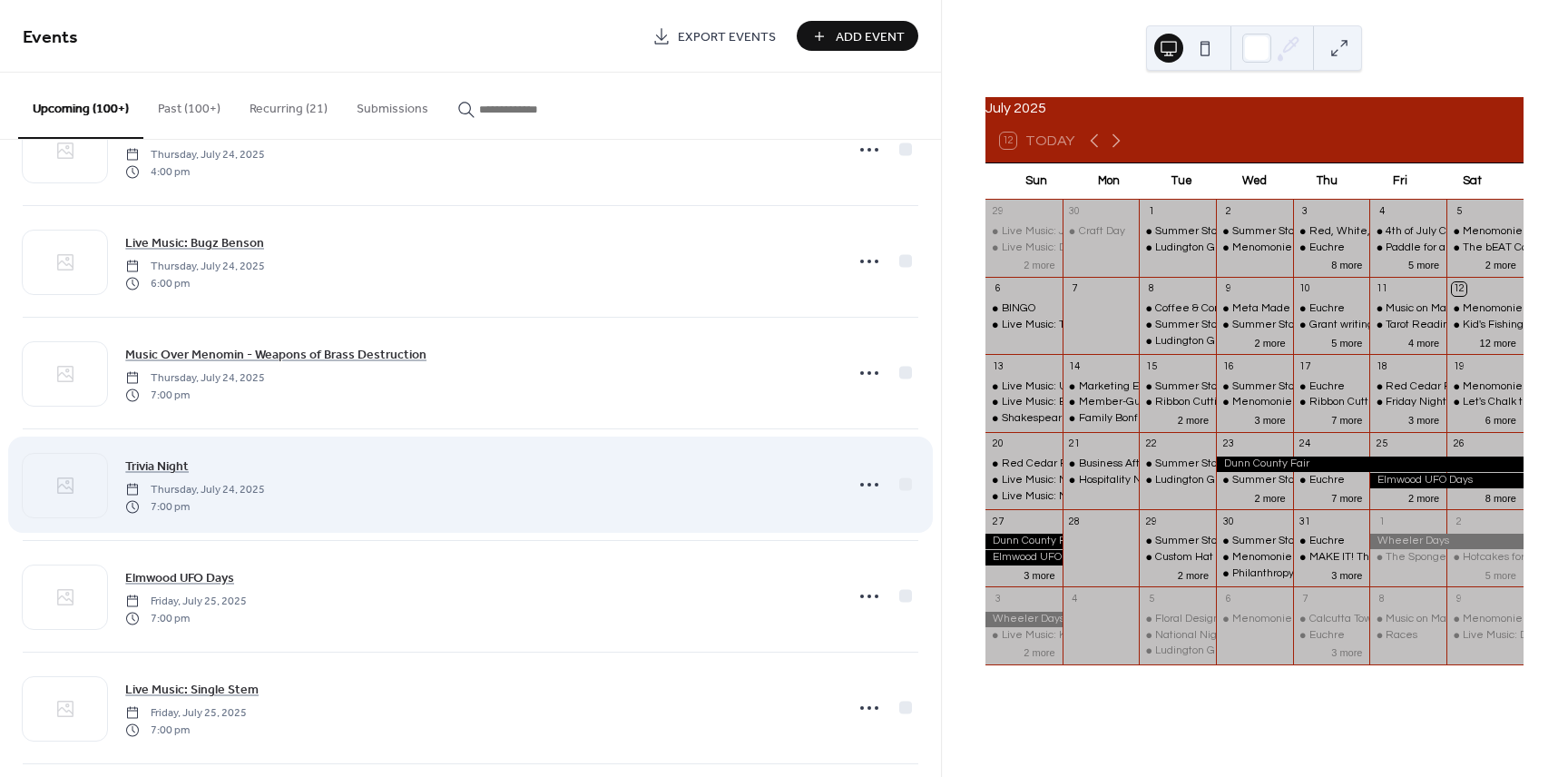 scroll, scrollTop: 5430, scrollLeft: 0, axis: vertical 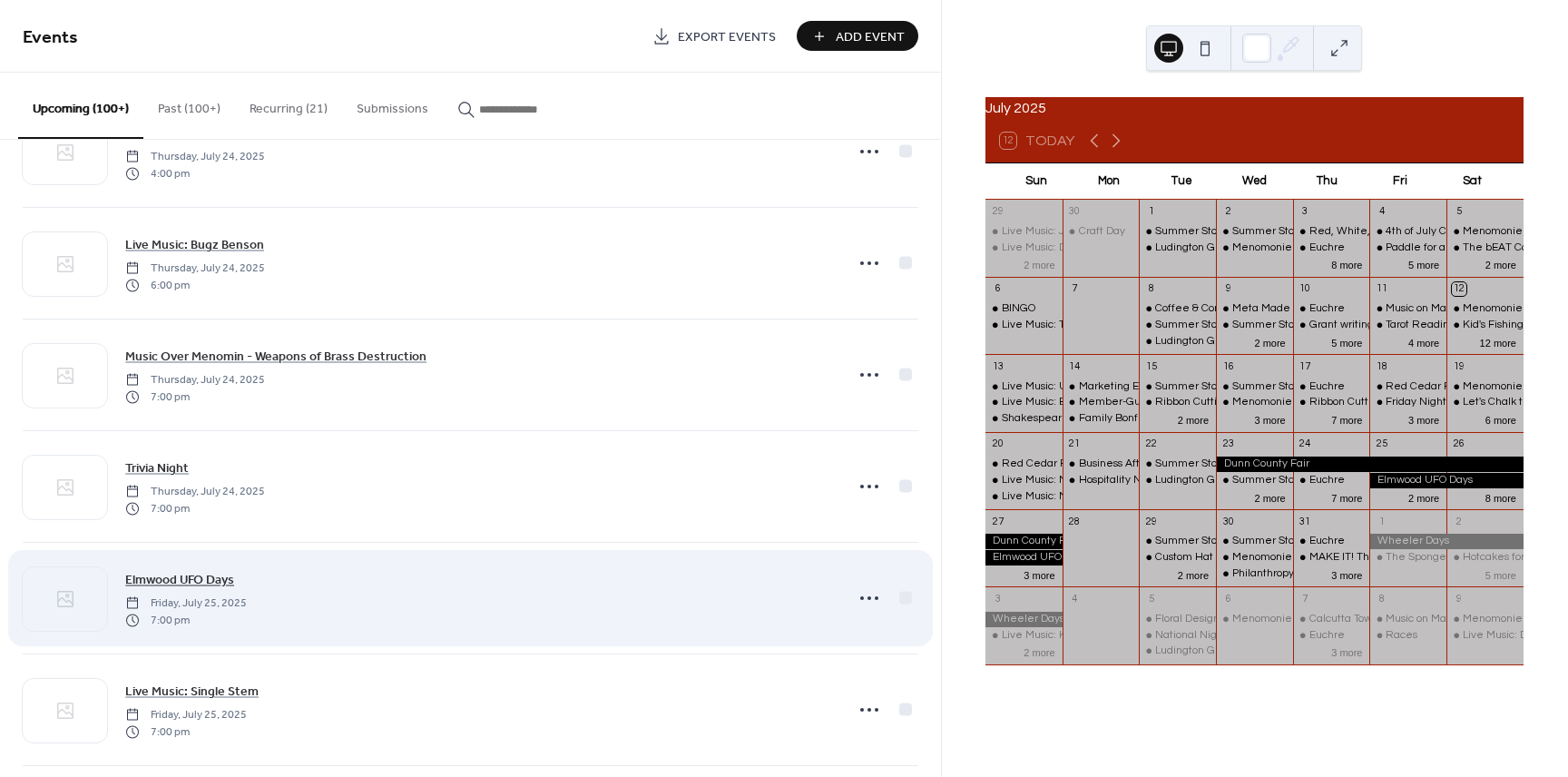 click on "Elmwood UFO Days" at bounding box center (180, 580) 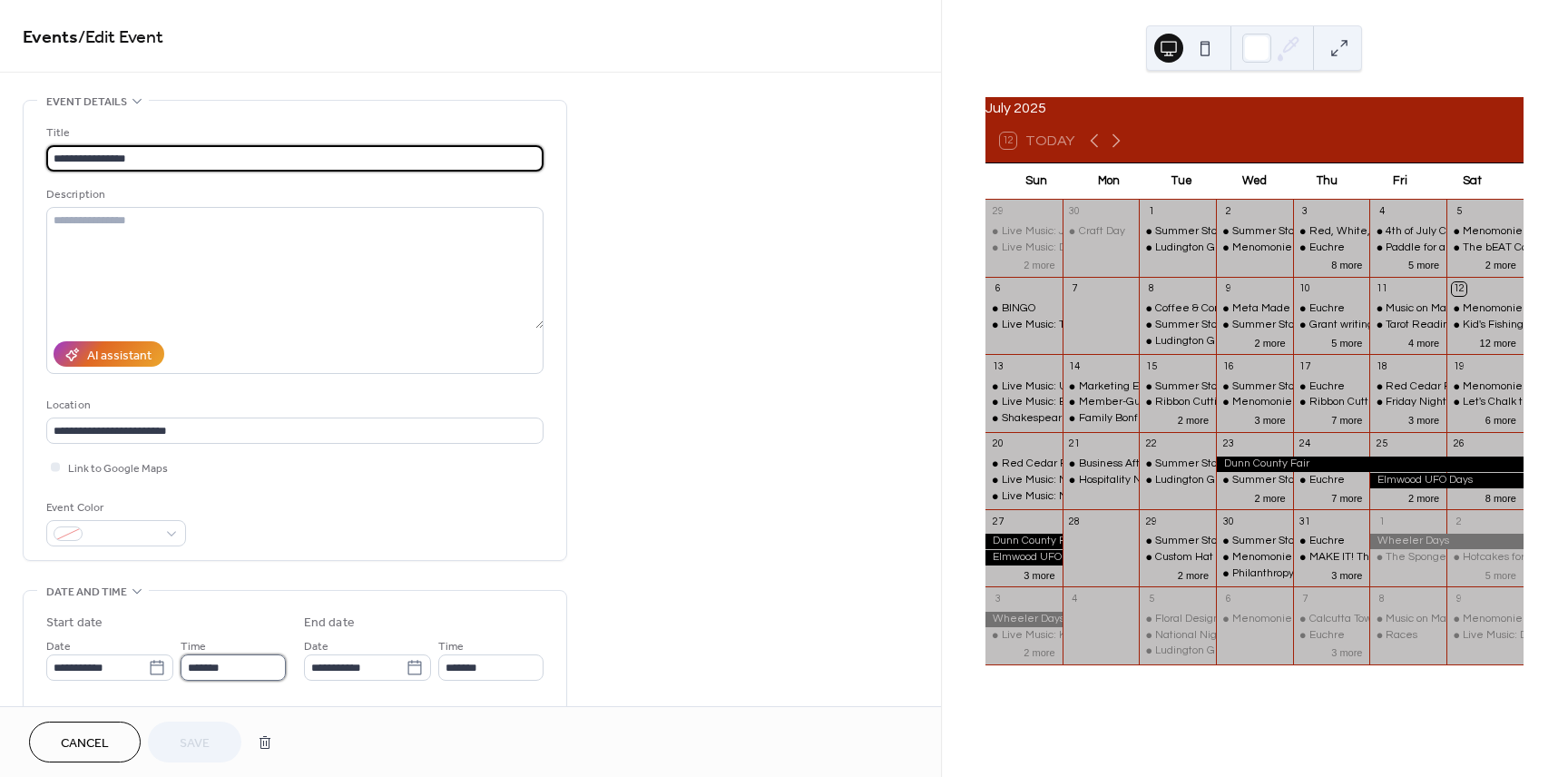 click on "*******" at bounding box center (233, 667) 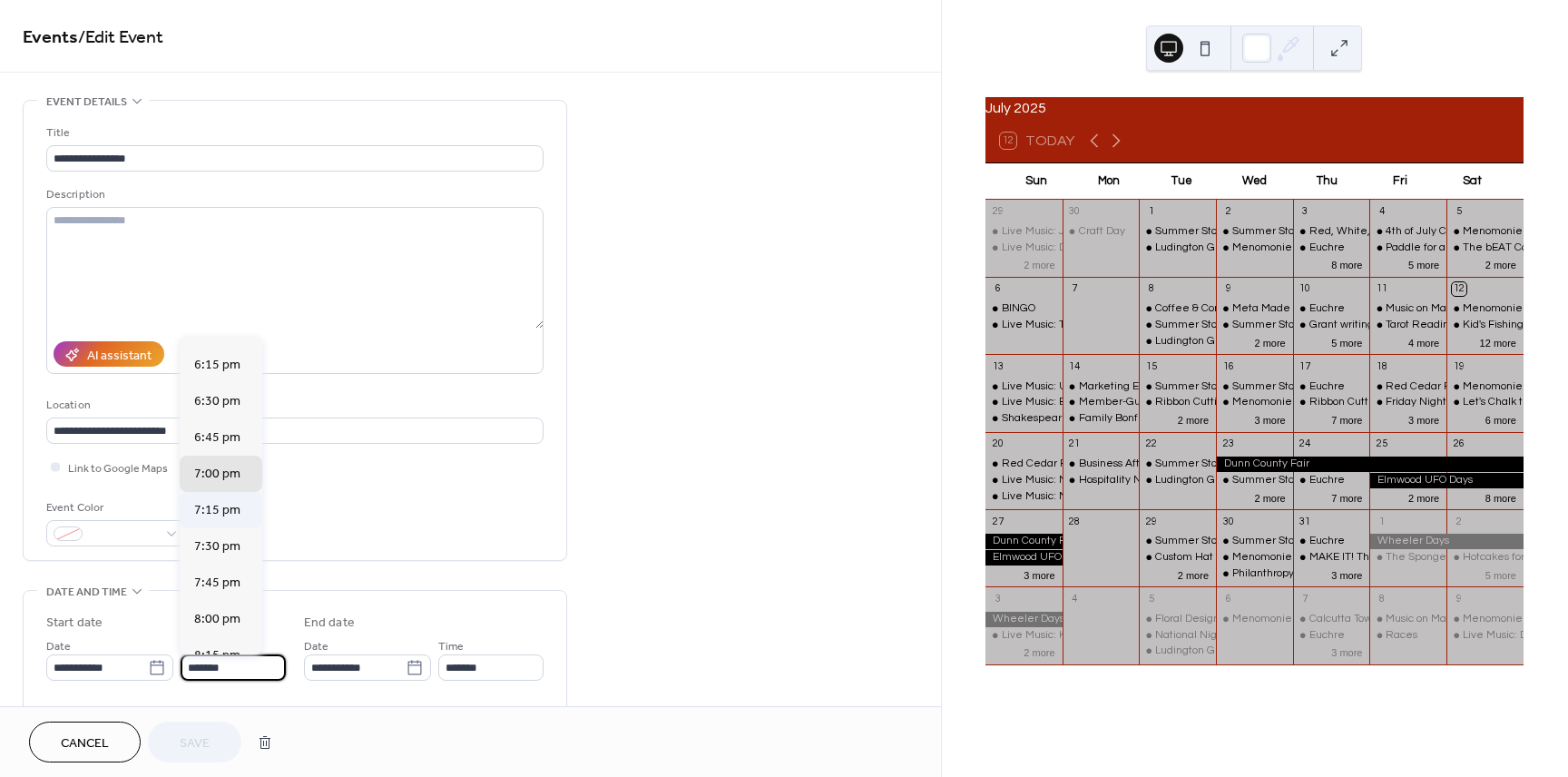 scroll, scrollTop: 2590, scrollLeft: 0, axis: vertical 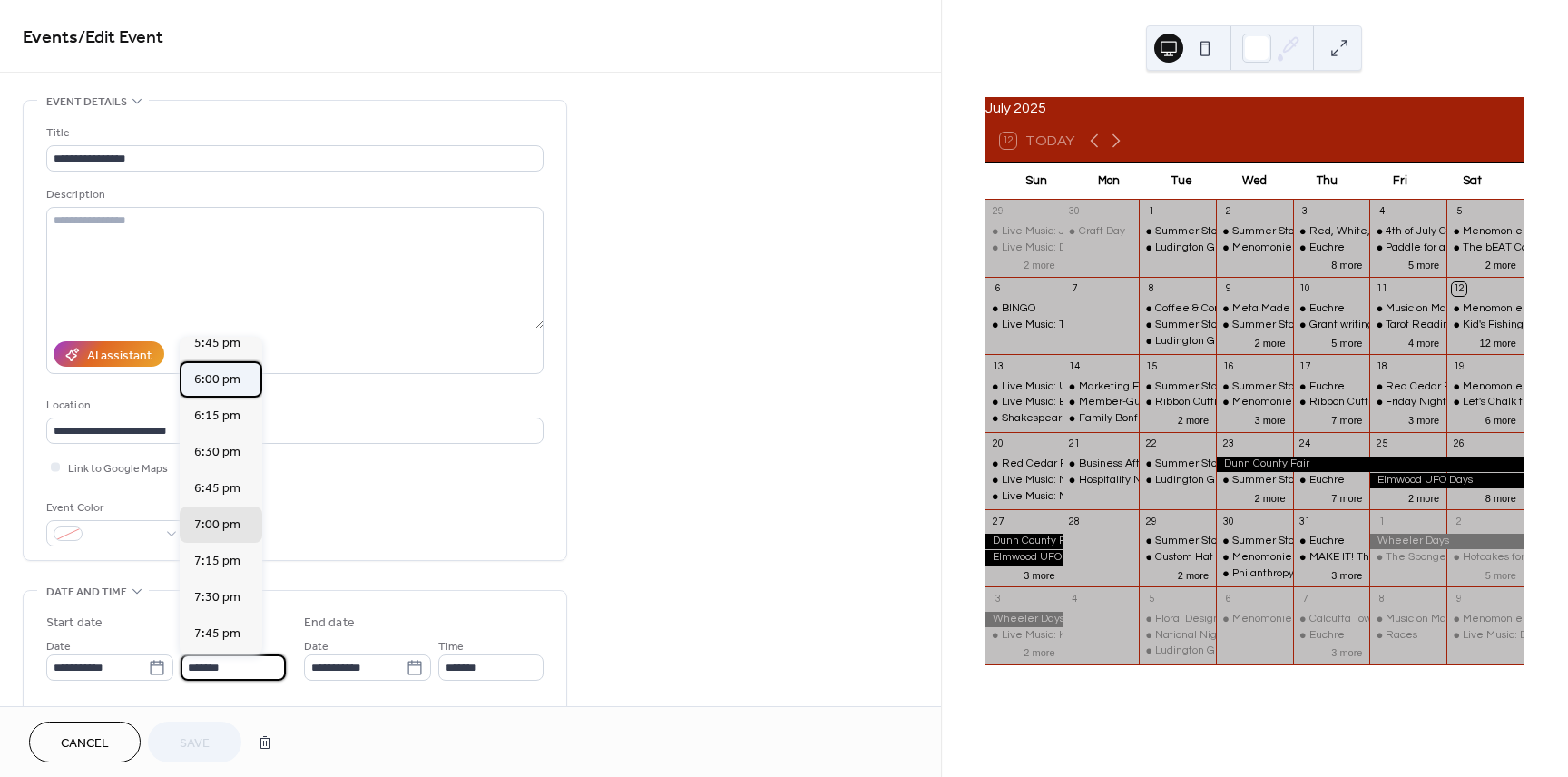 click on "6:00 pm" at bounding box center (217, 379) 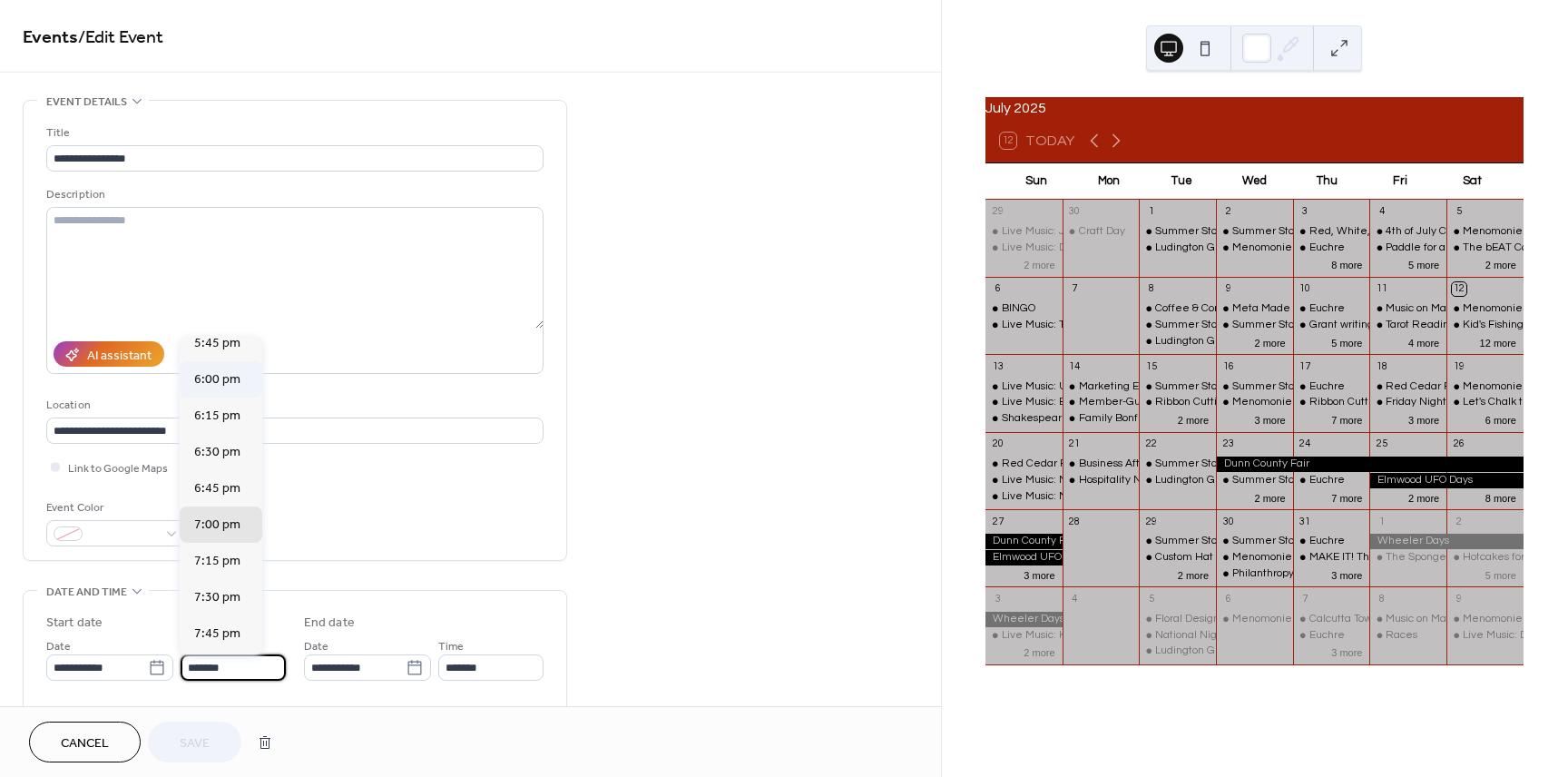 type on "*******" 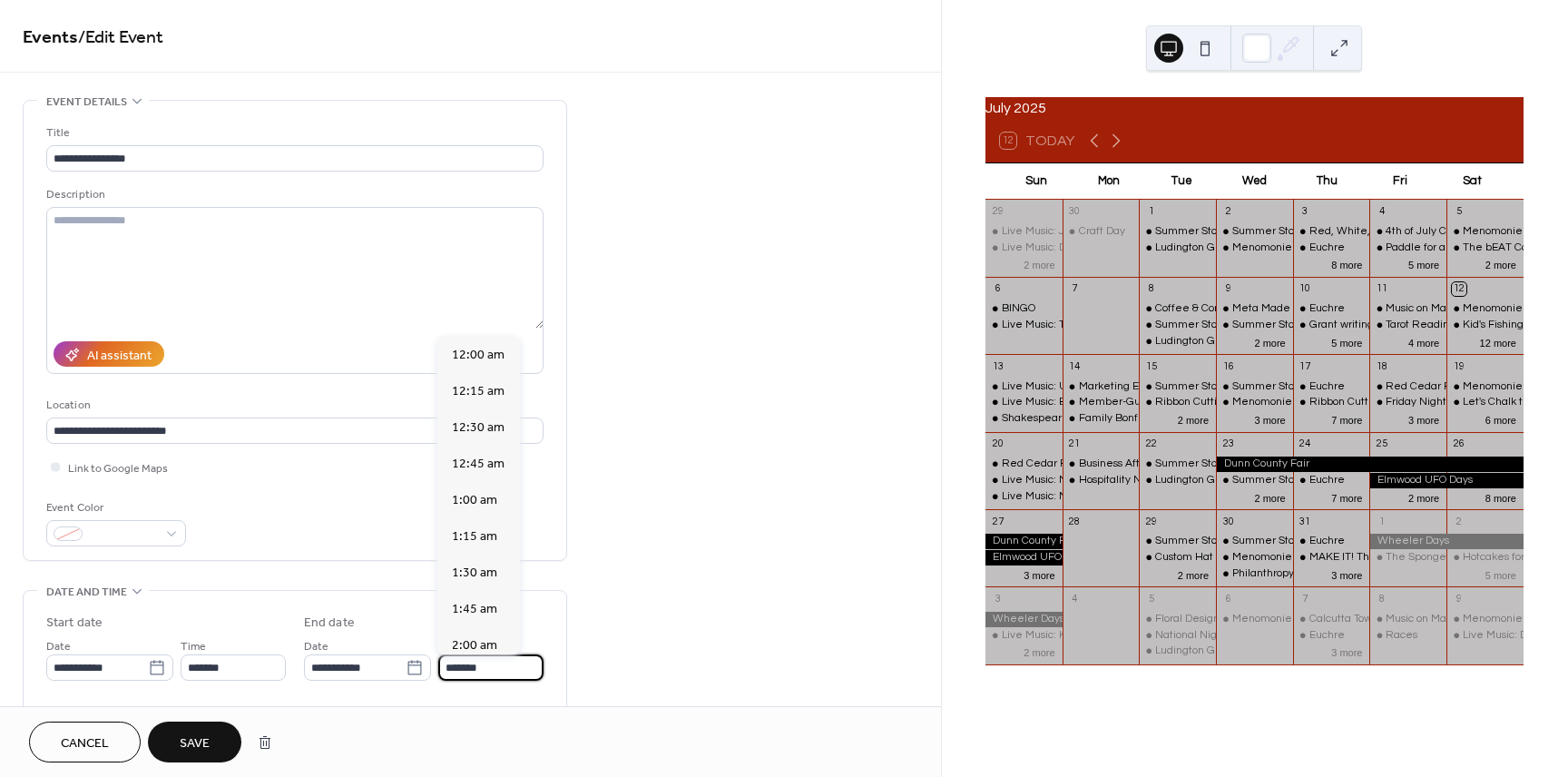 scroll, scrollTop: 2469, scrollLeft: 0, axis: vertical 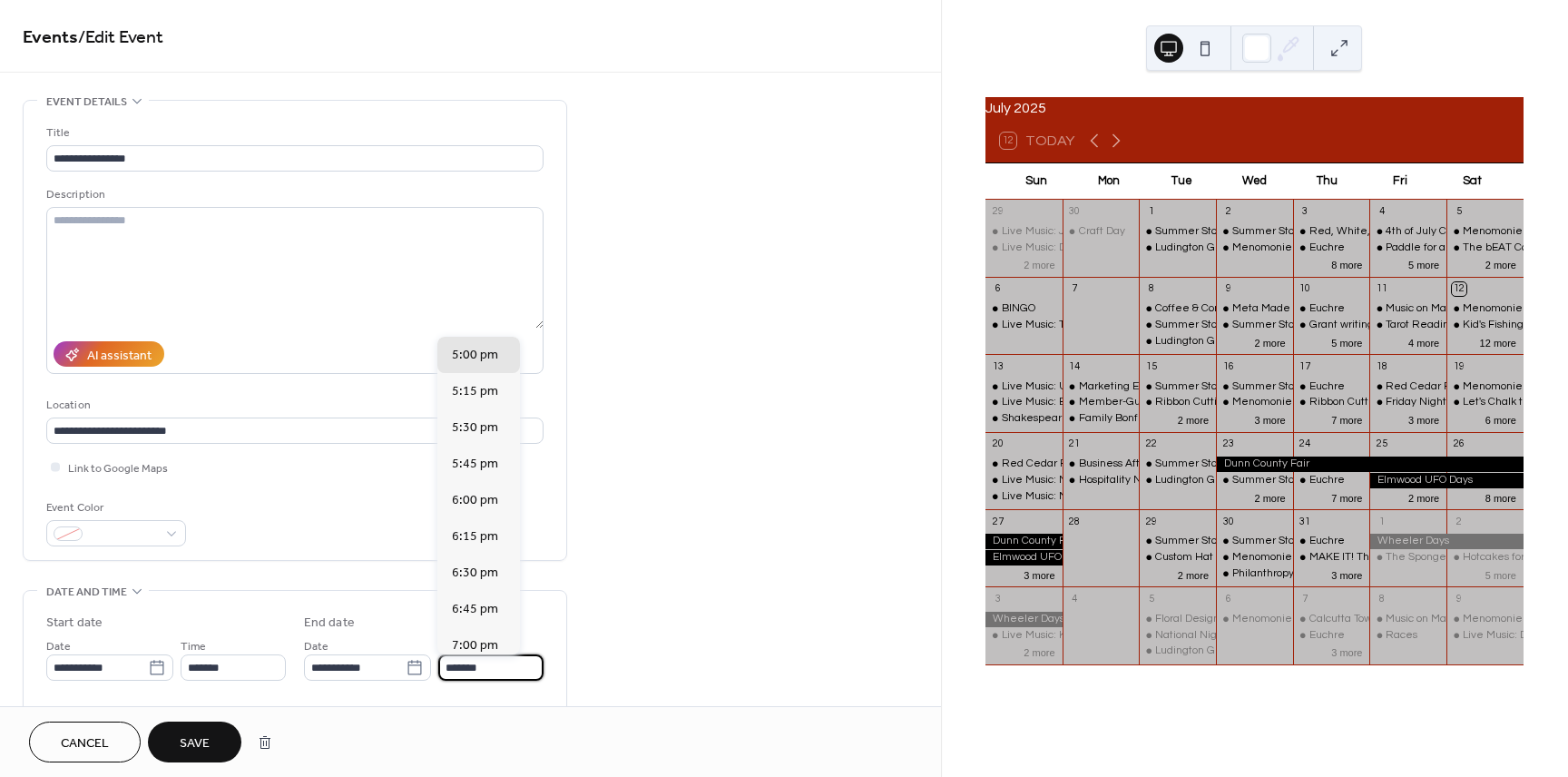 click on "*******" at bounding box center [491, 667] 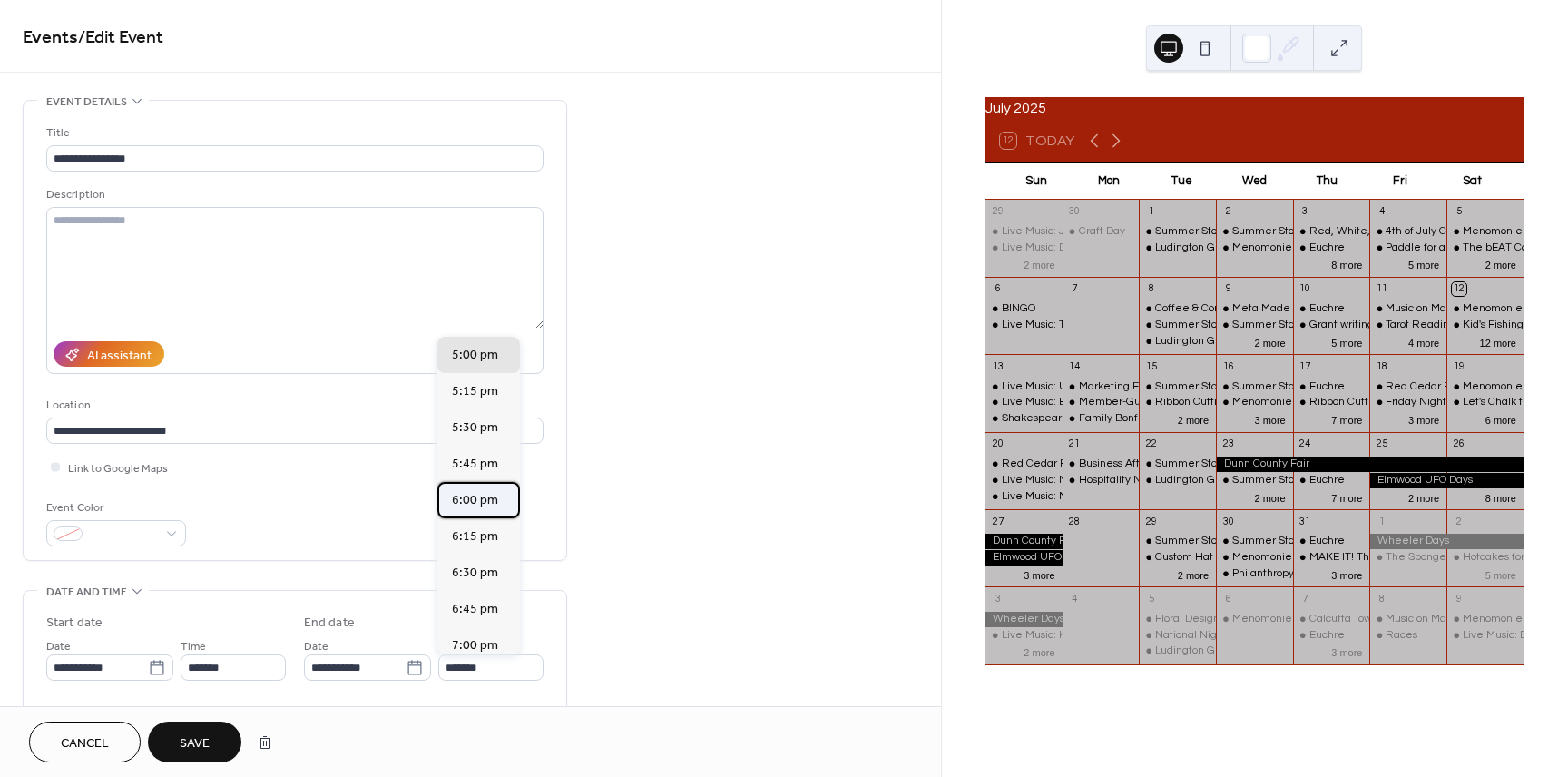 click on "6:00 pm" at bounding box center [475, 500] 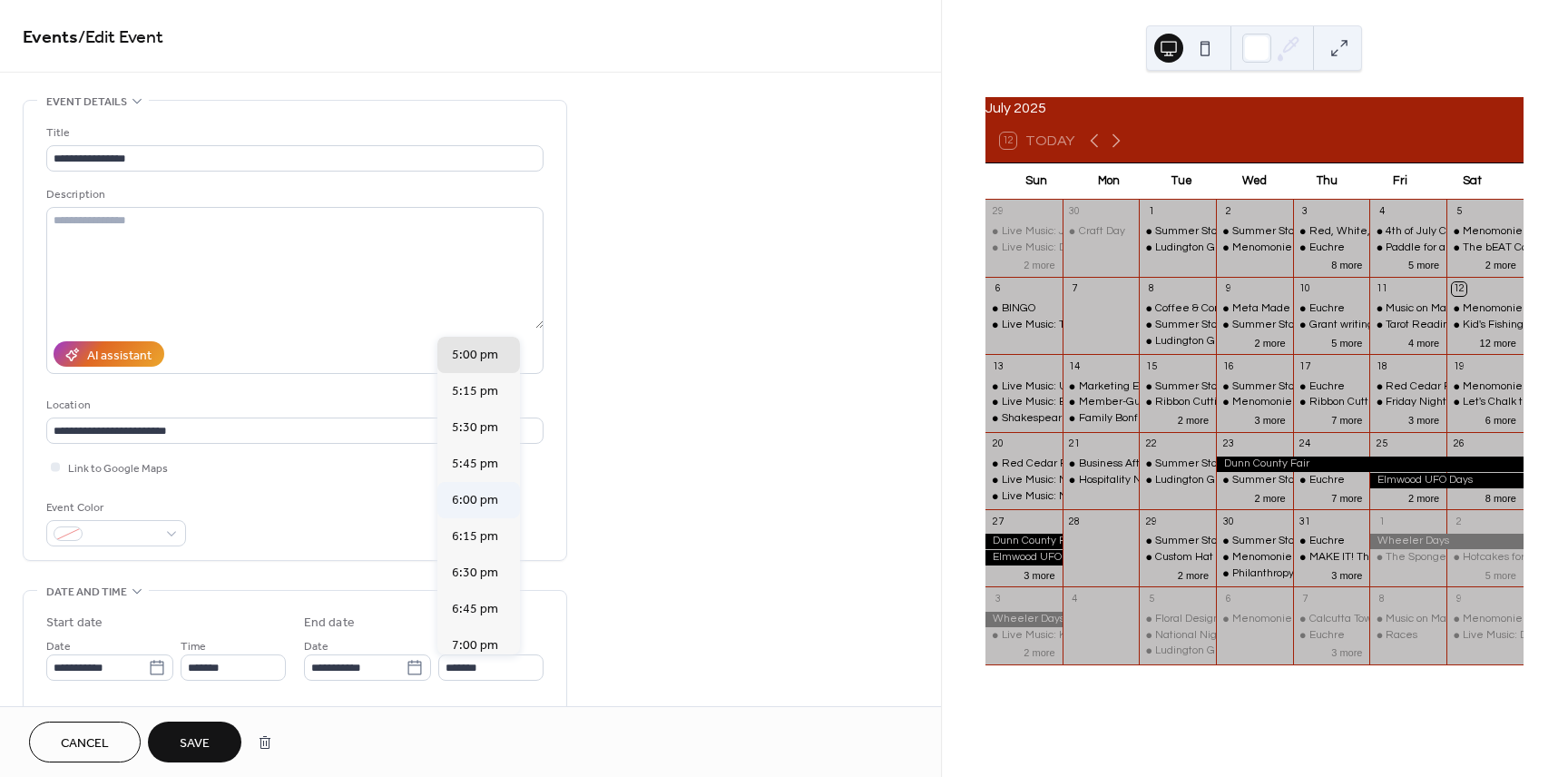 type on "*******" 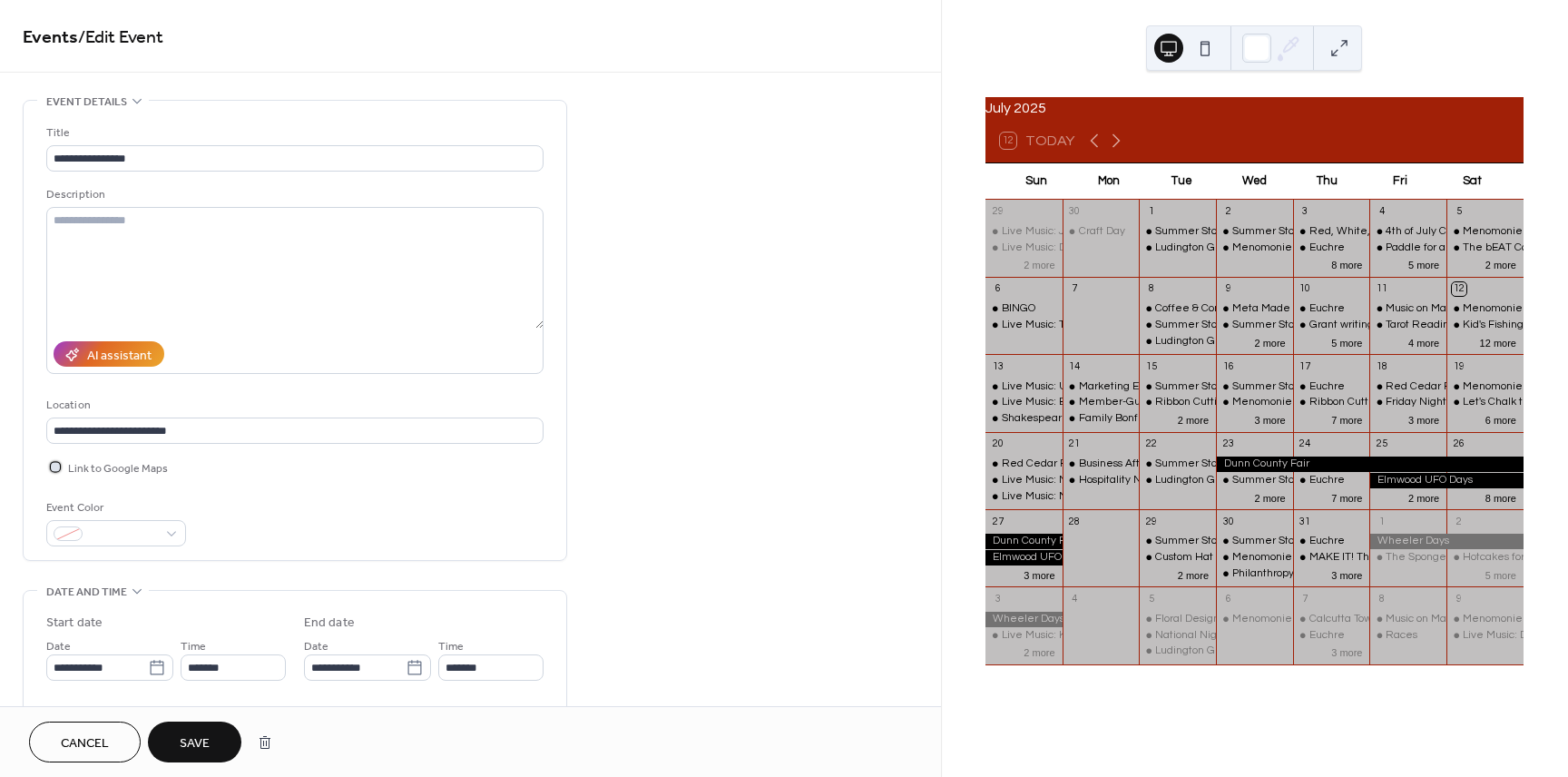 click at bounding box center [55, 467] 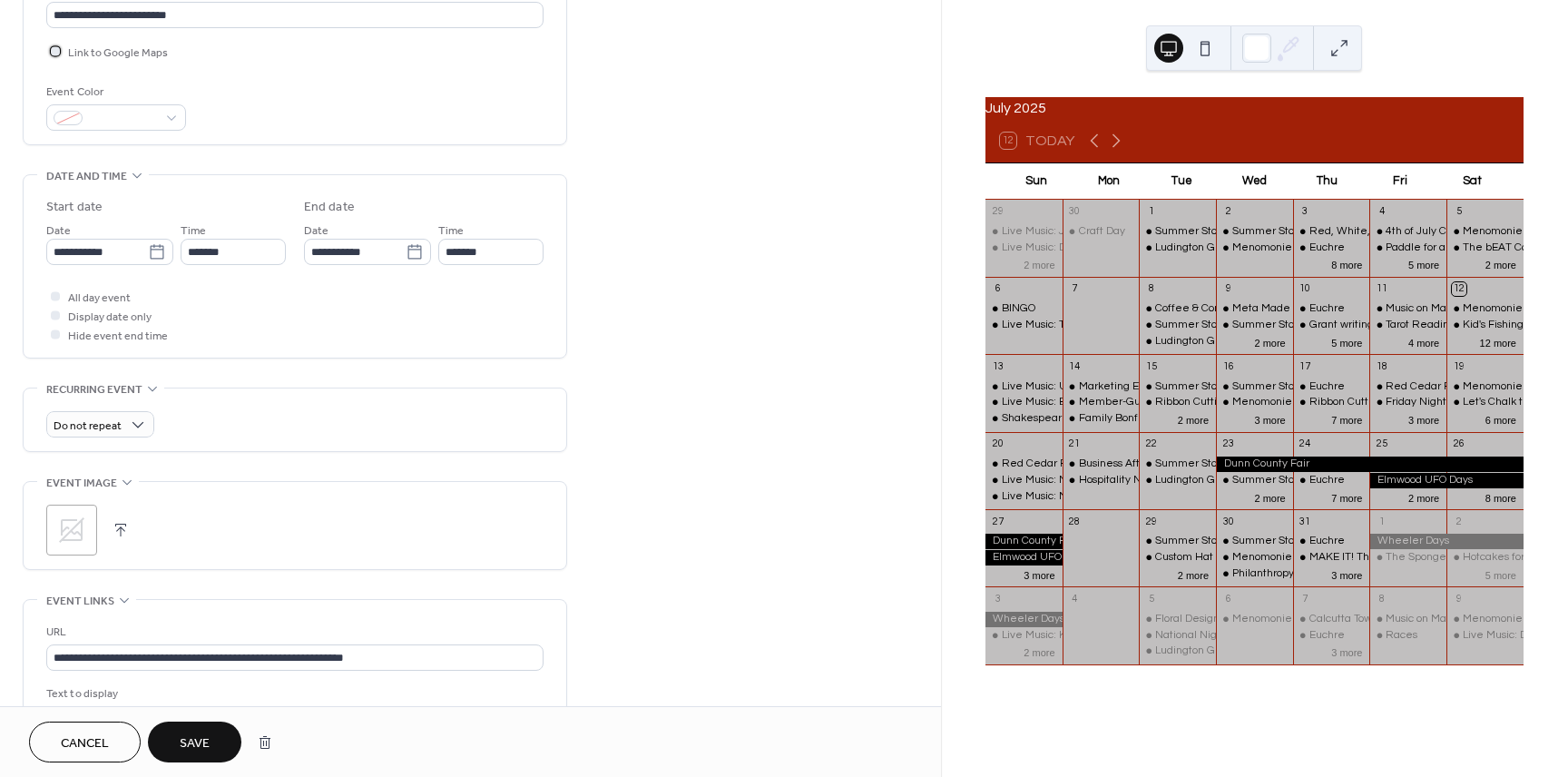 scroll, scrollTop: 438, scrollLeft: 0, axis: vertical 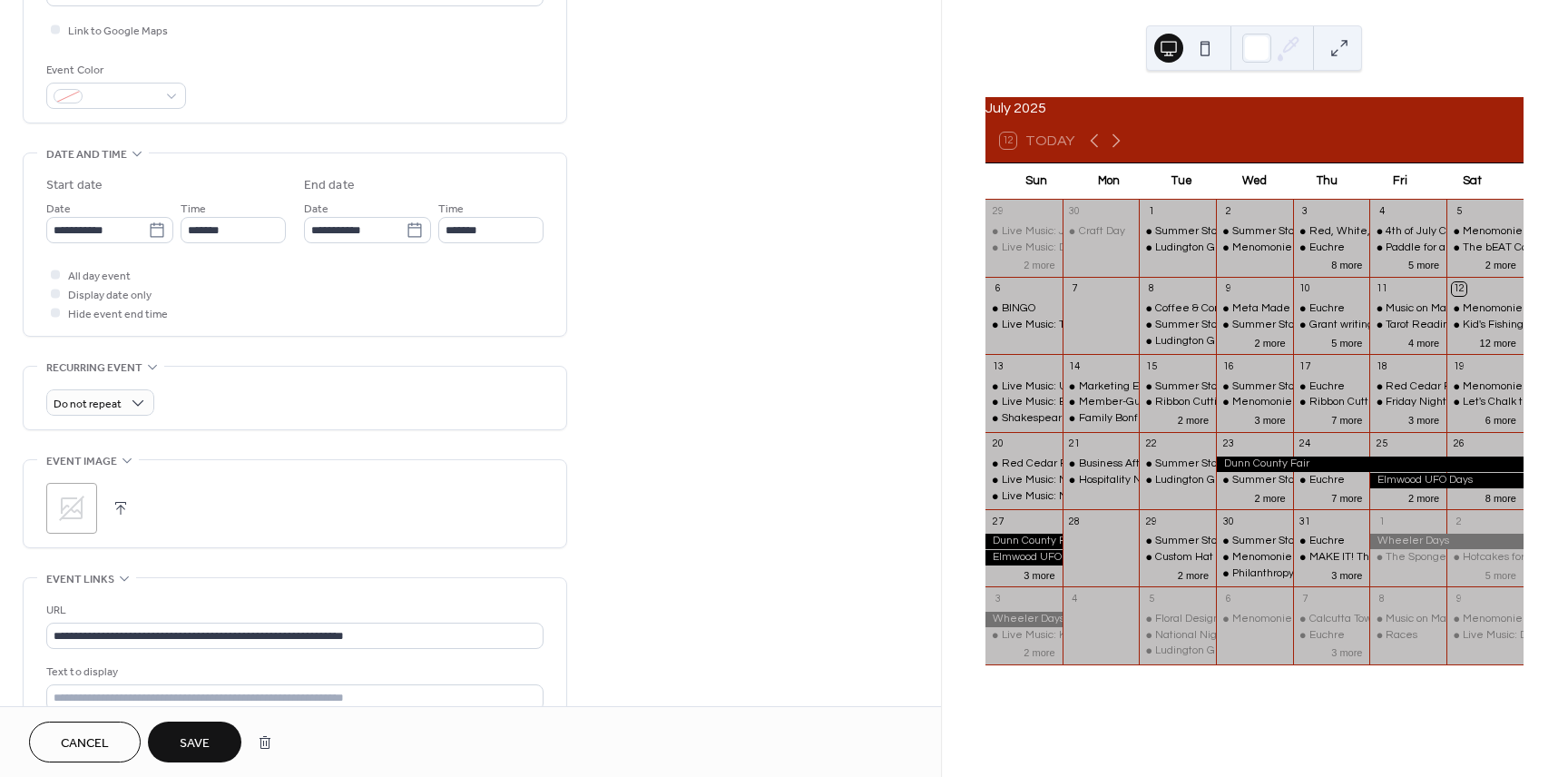 click on "Save" at bounding box center (194, 742) 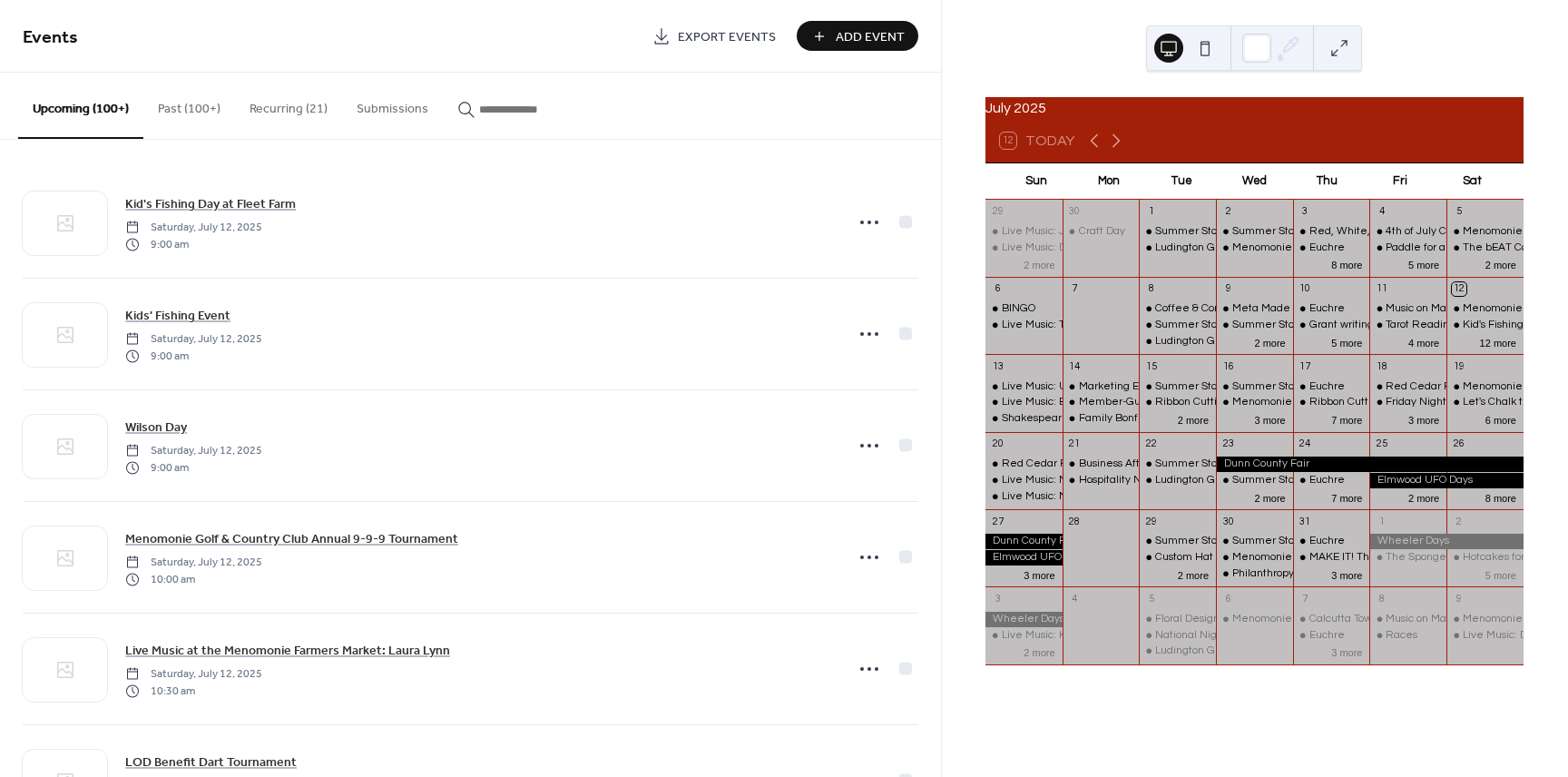 scroll, scrollTop: 0, scrollLeft: 0, axis: both 